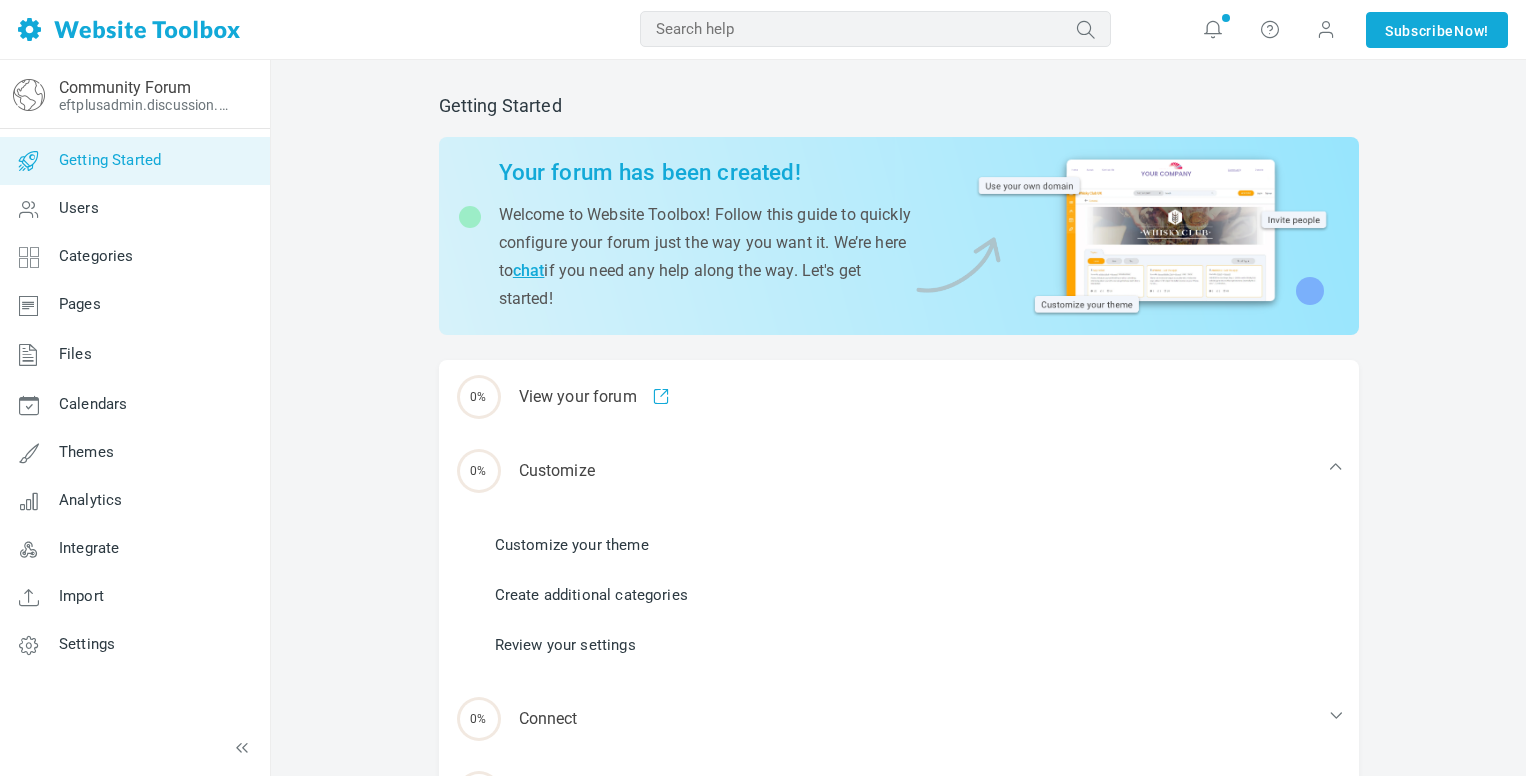 scroll, scrollTop: 0, scrollLeft: 0, axis: both 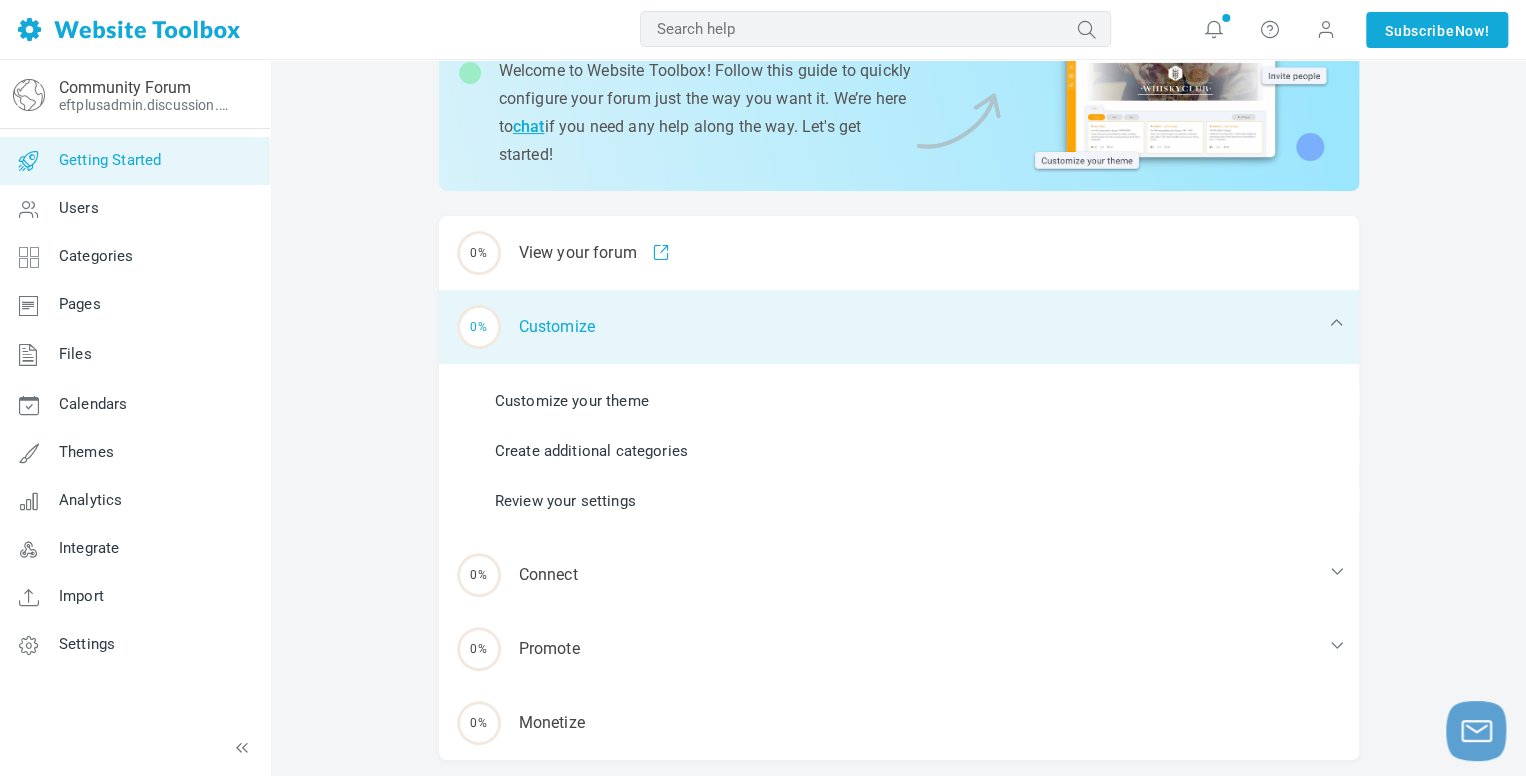 click on "0%
Customize" at bounding box center [899, 327] 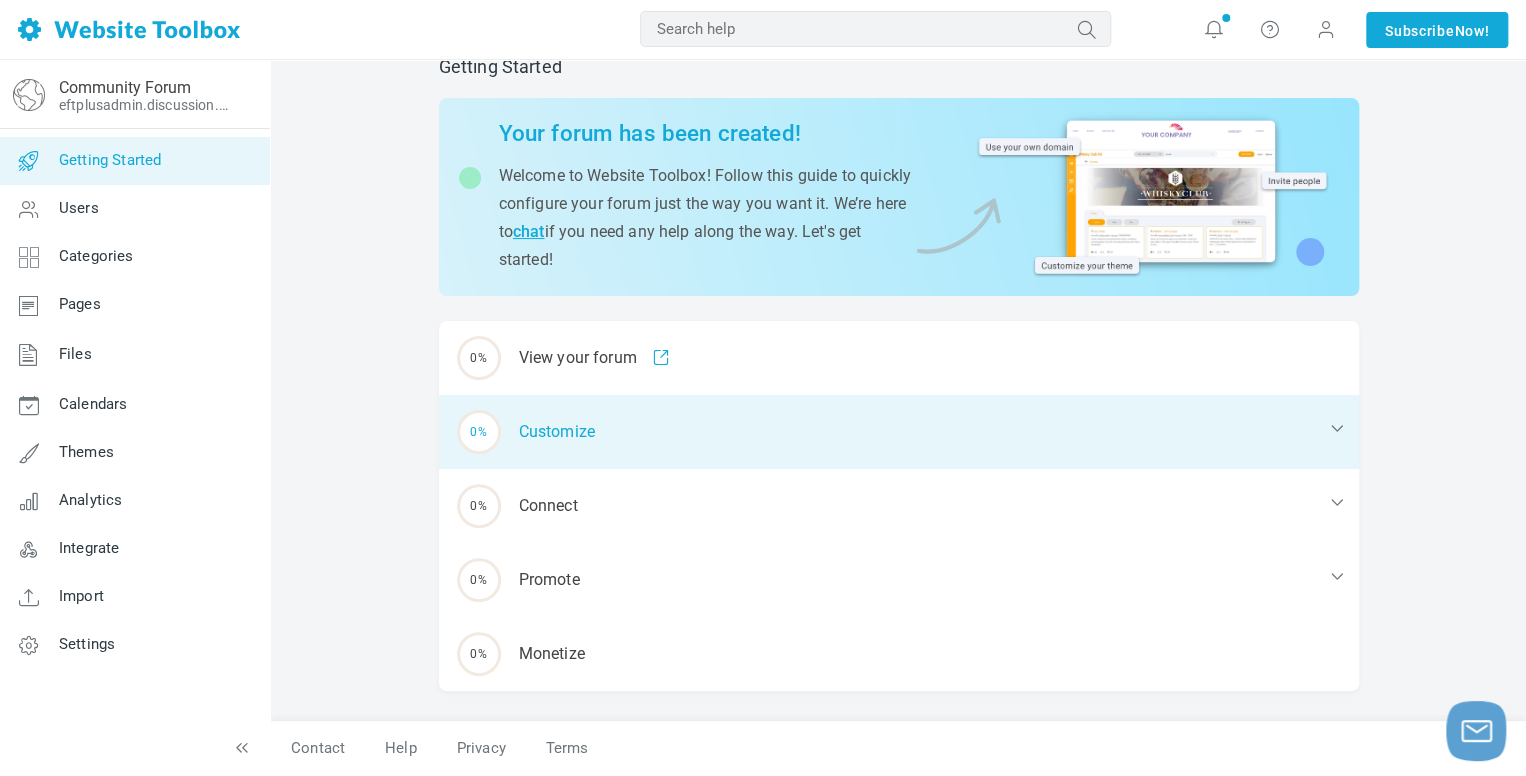 scroll, scrollTop: 39, scrollLeft: 0, axis: vertical 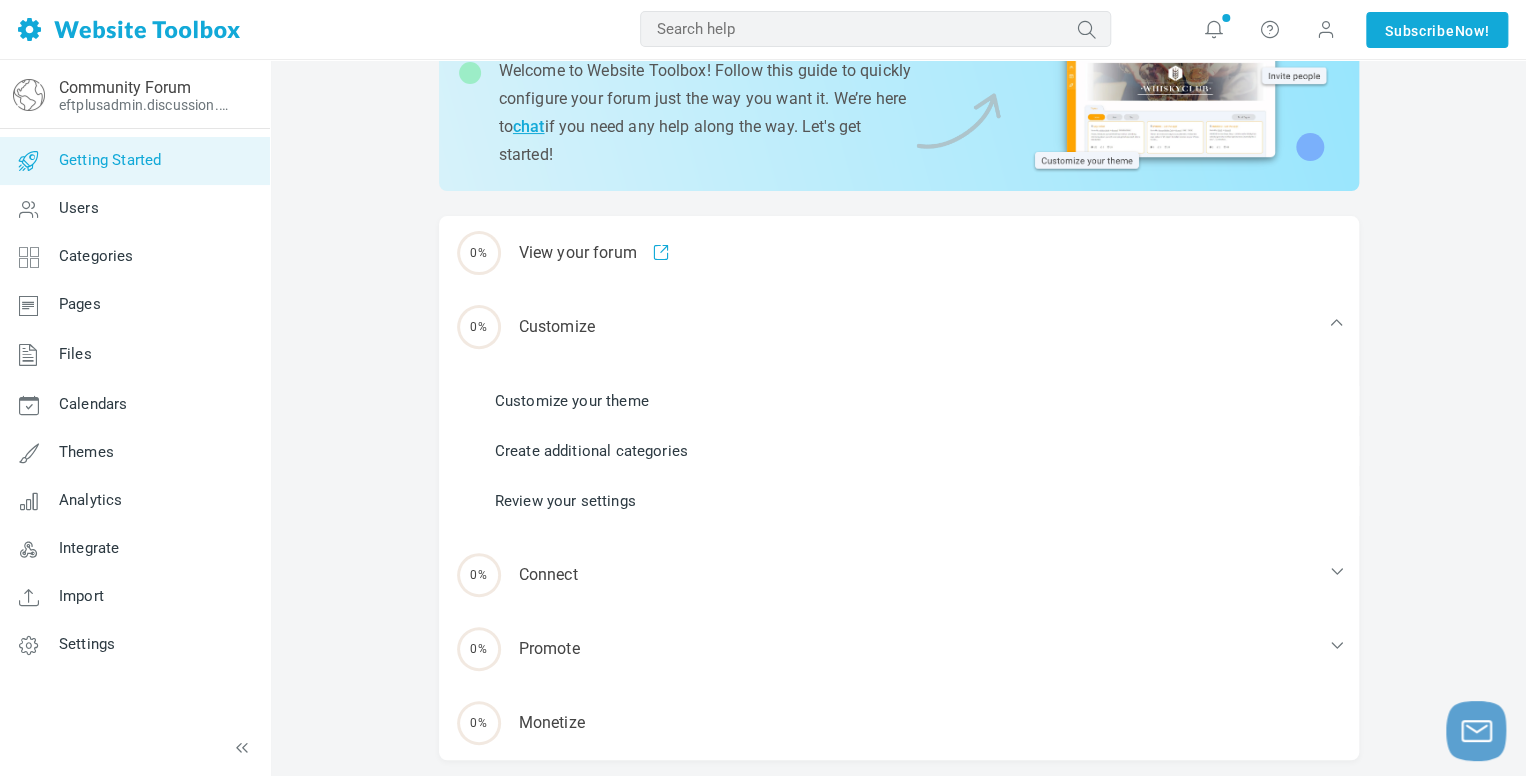 click on "Customize your theme" at bounding box center (572, 401) 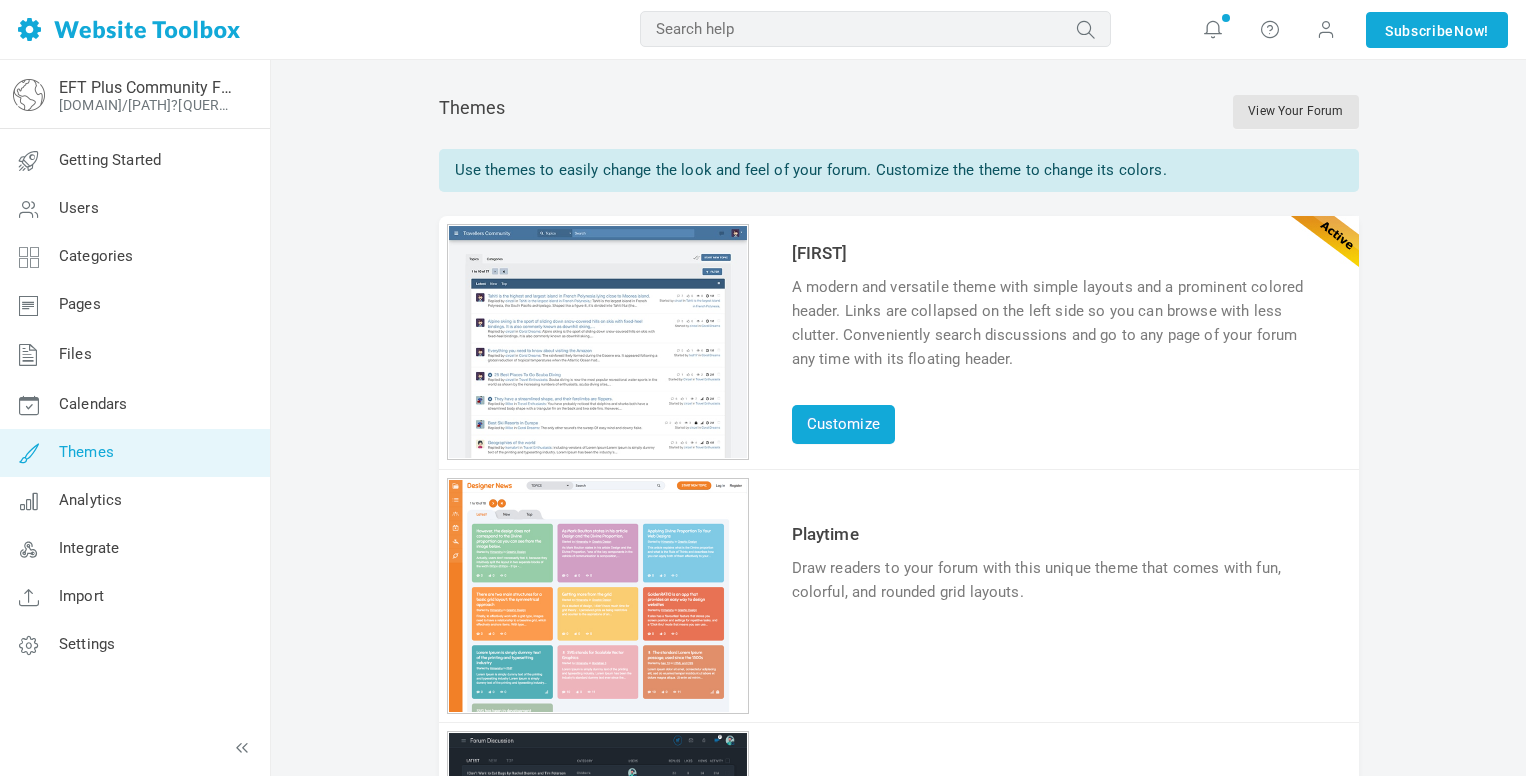 scroll, scrollTop: 0, scrollLeft: 0, axis: both 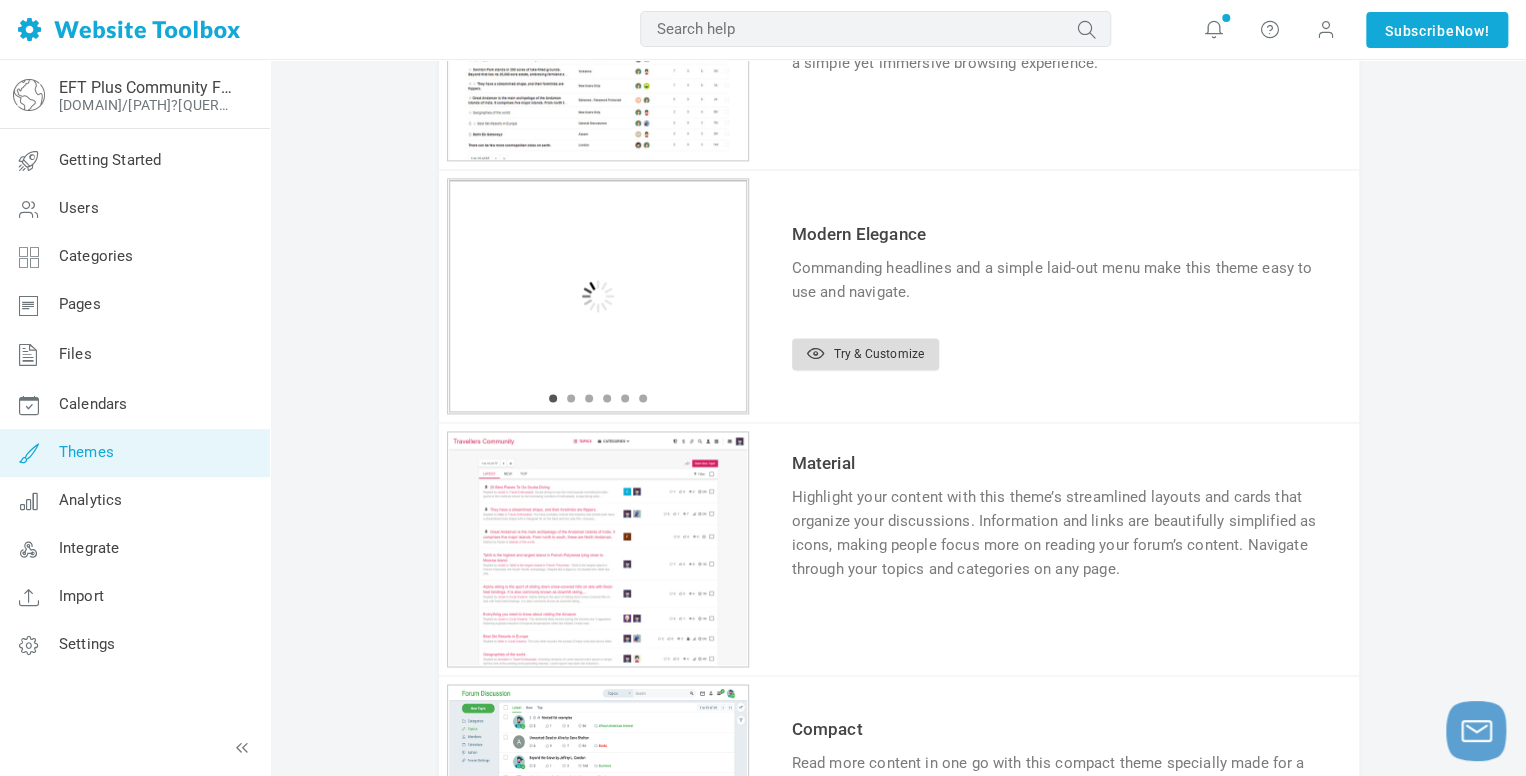 click on "Try & Customize" at bounding box center [865, 354] 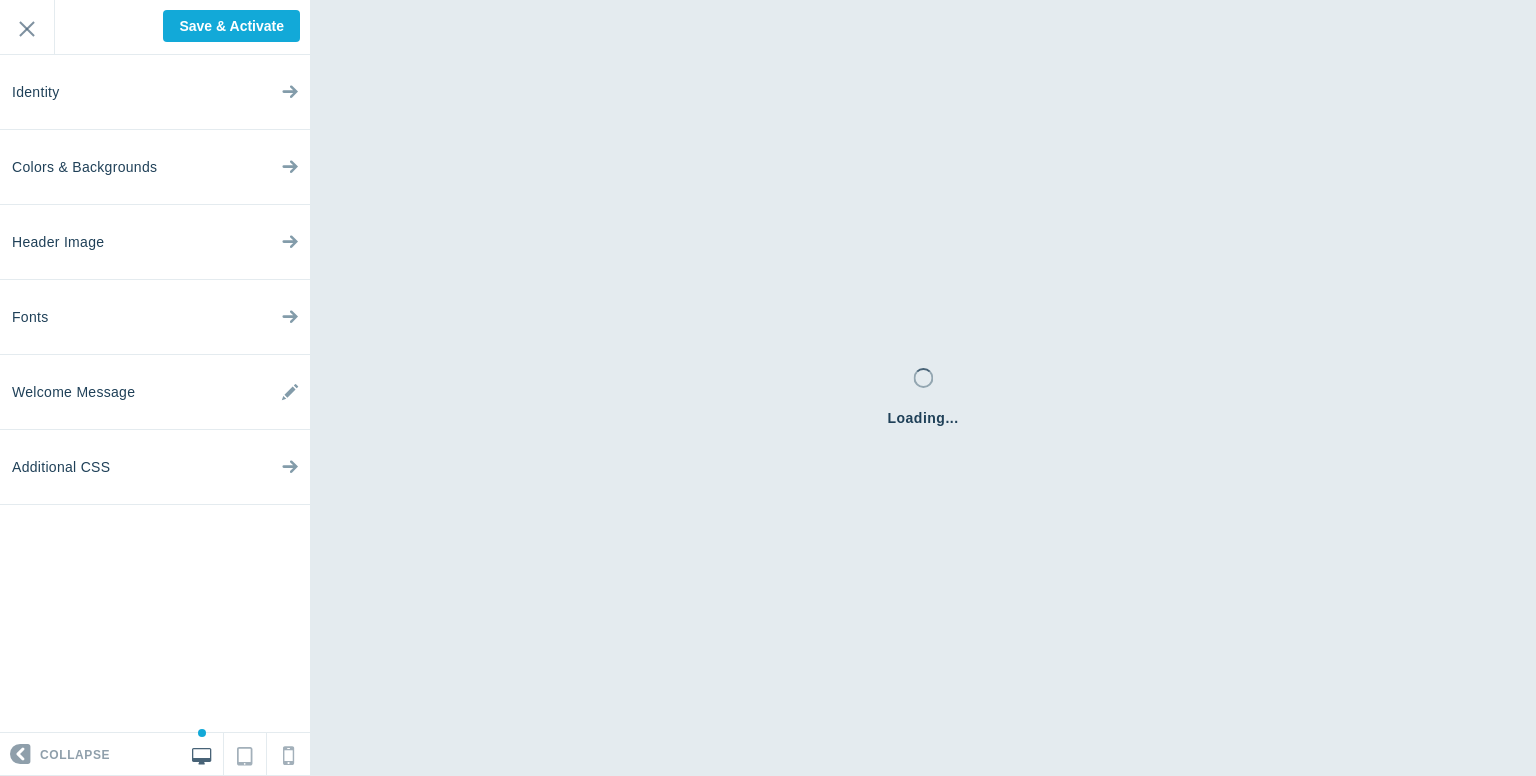 scroll, scrollTop: 0, scrollLeft: 0, axis: both 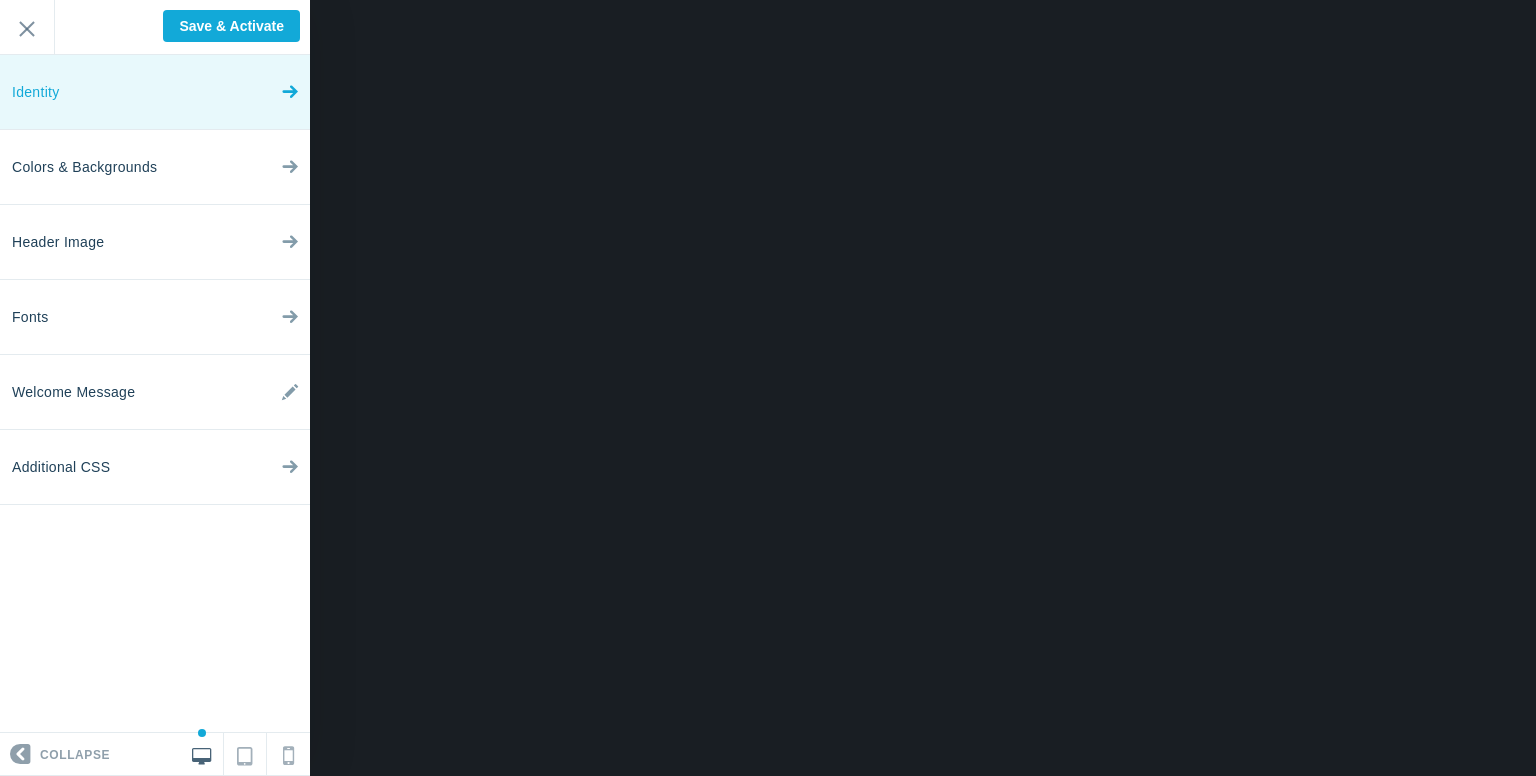 click on "Identity" at bounding box center (155, 92) 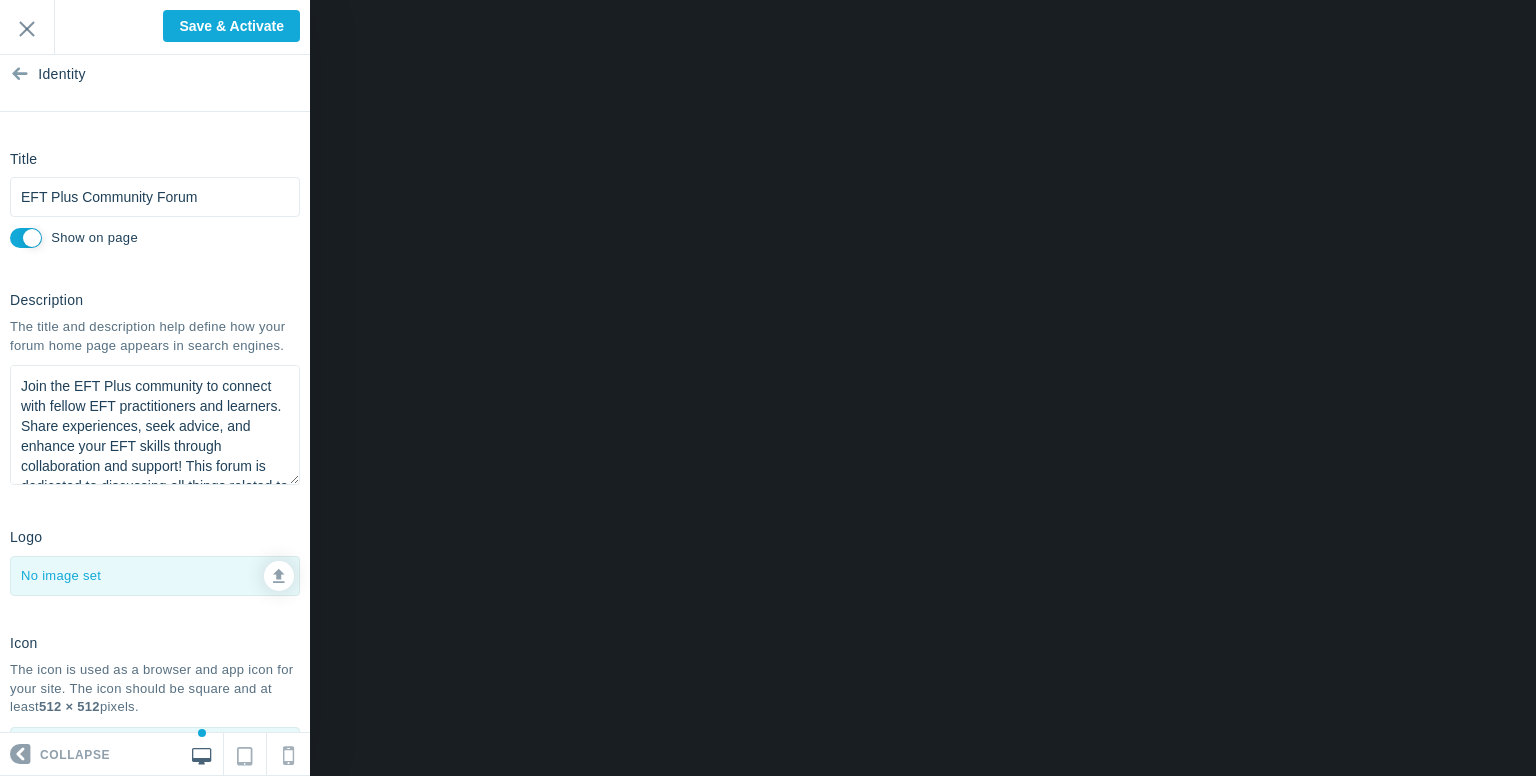 scroll, scrollTop: 0, scrollLeft: 0, axis: both 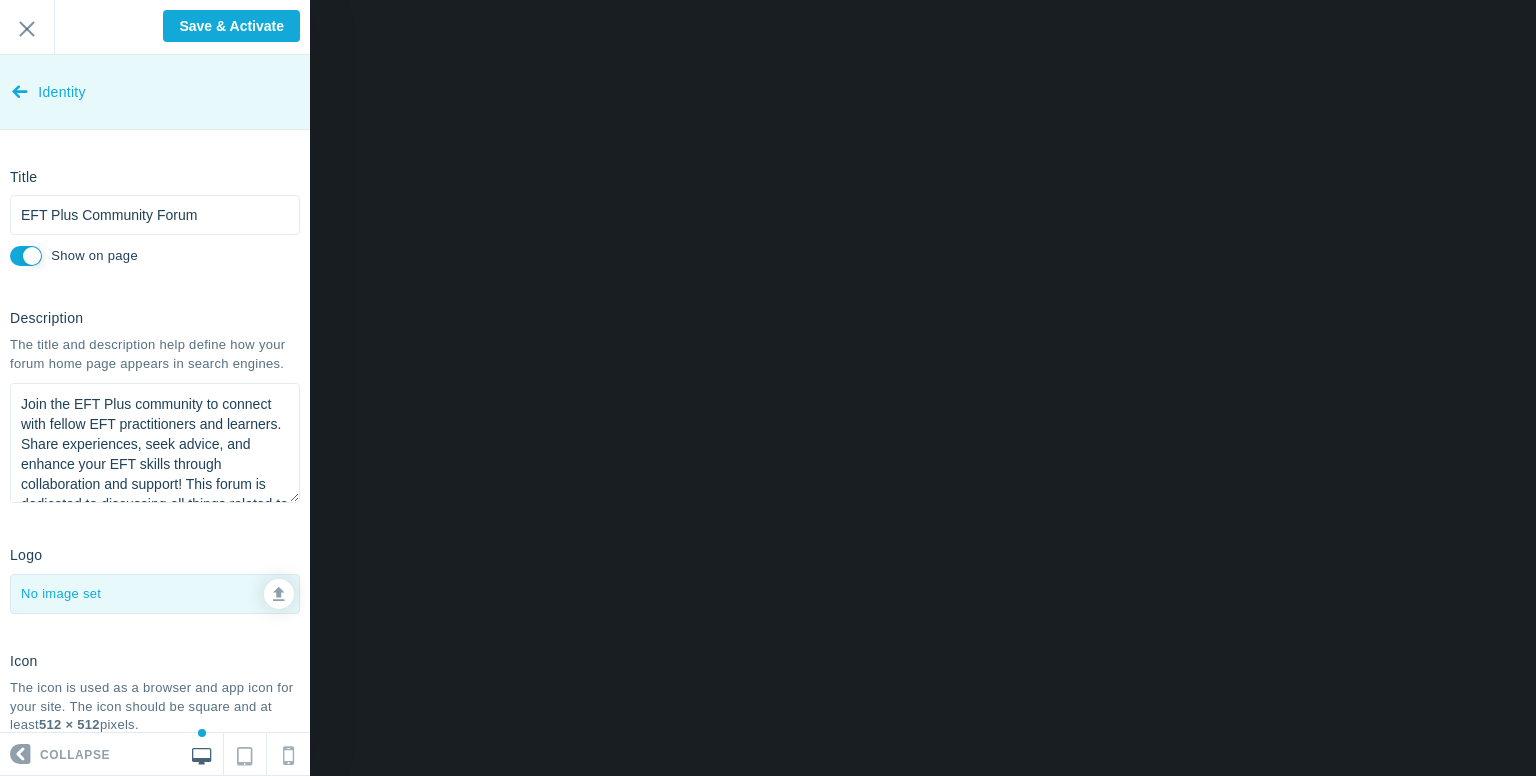 click on "Identity" at bounding box center (155, 92) 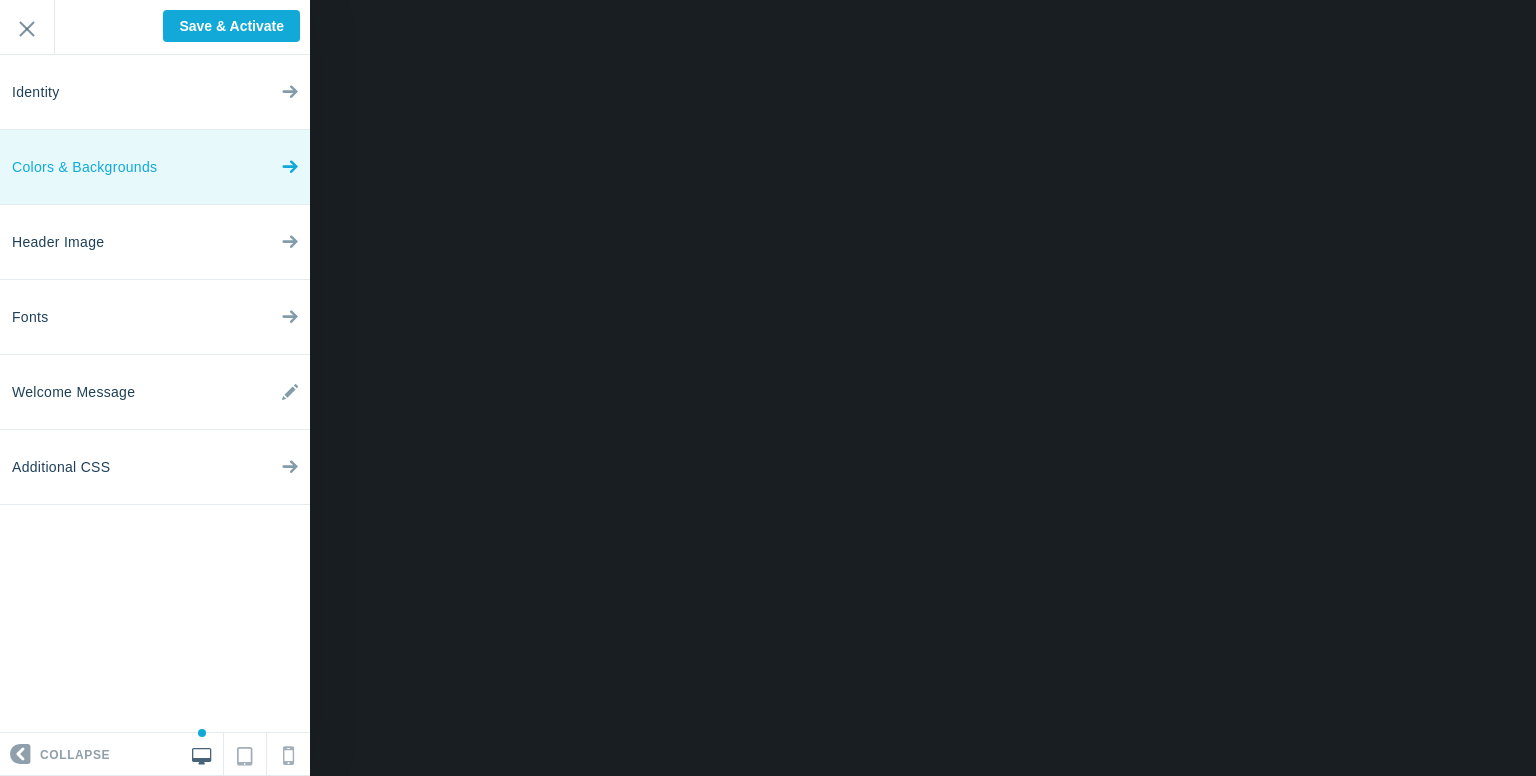 click on "Colors & Backgrounds" at bounding box center (36, 92) 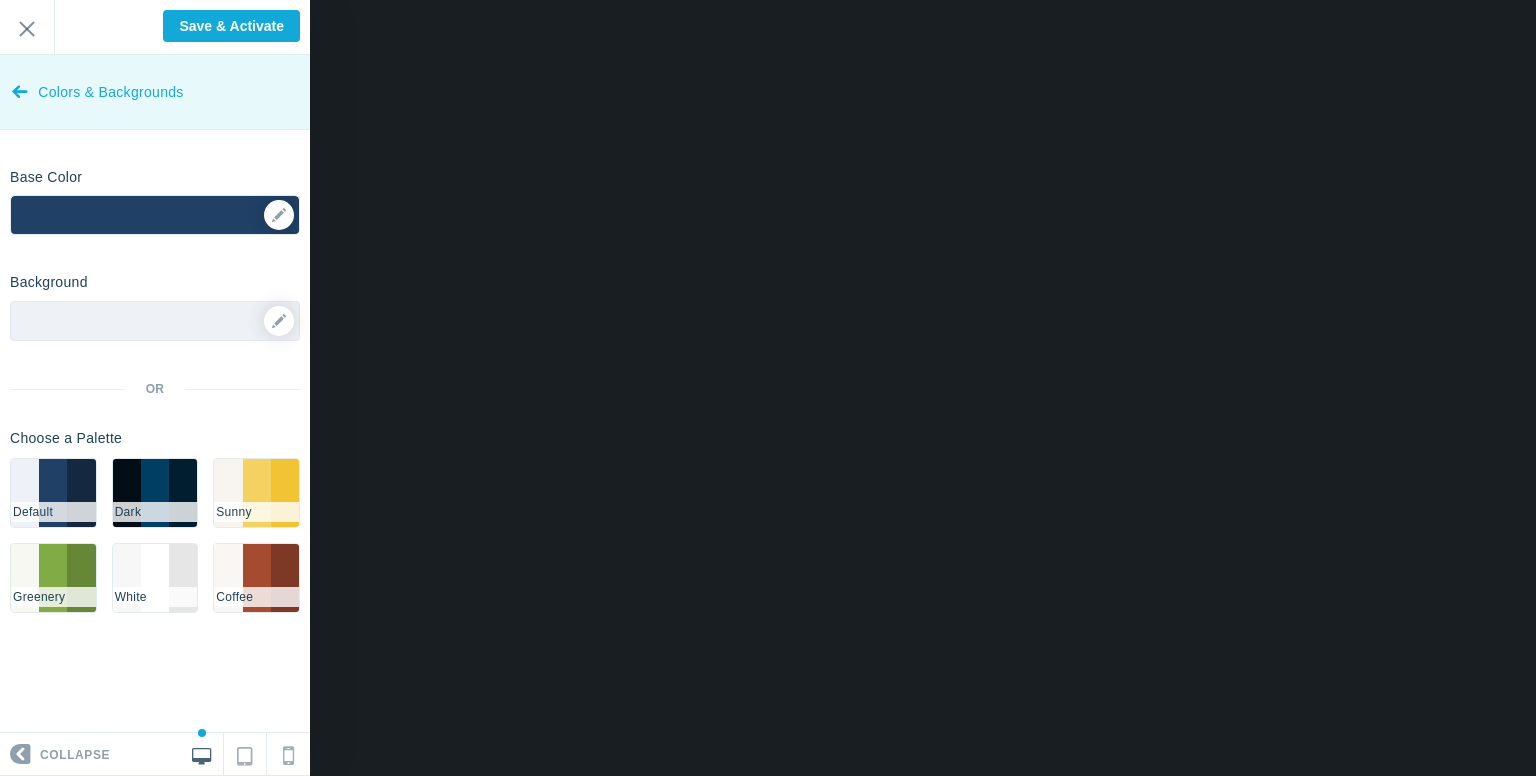 click at bounding box center (20, 87) 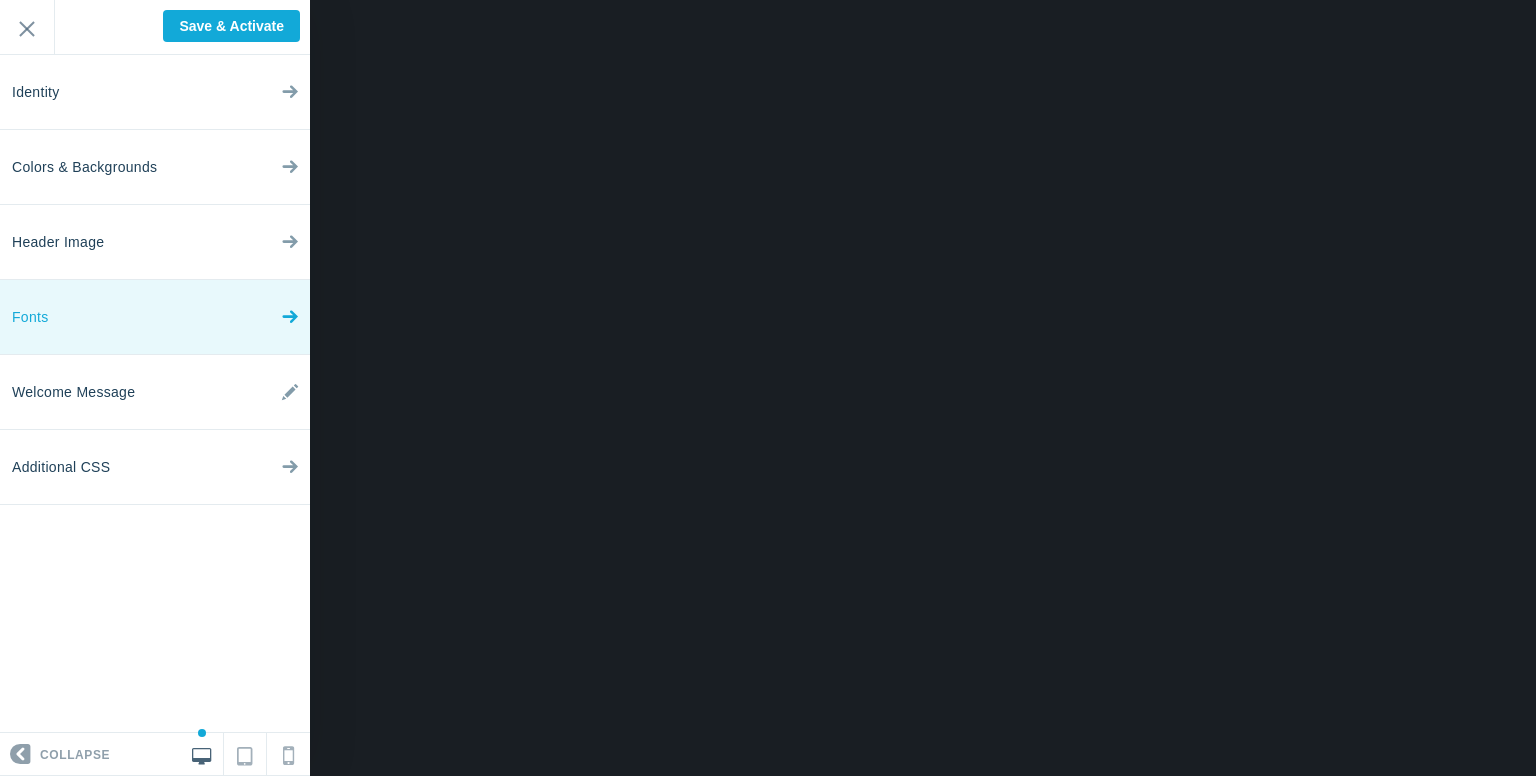 click on "Fonts" at bounding box center [155, 92] 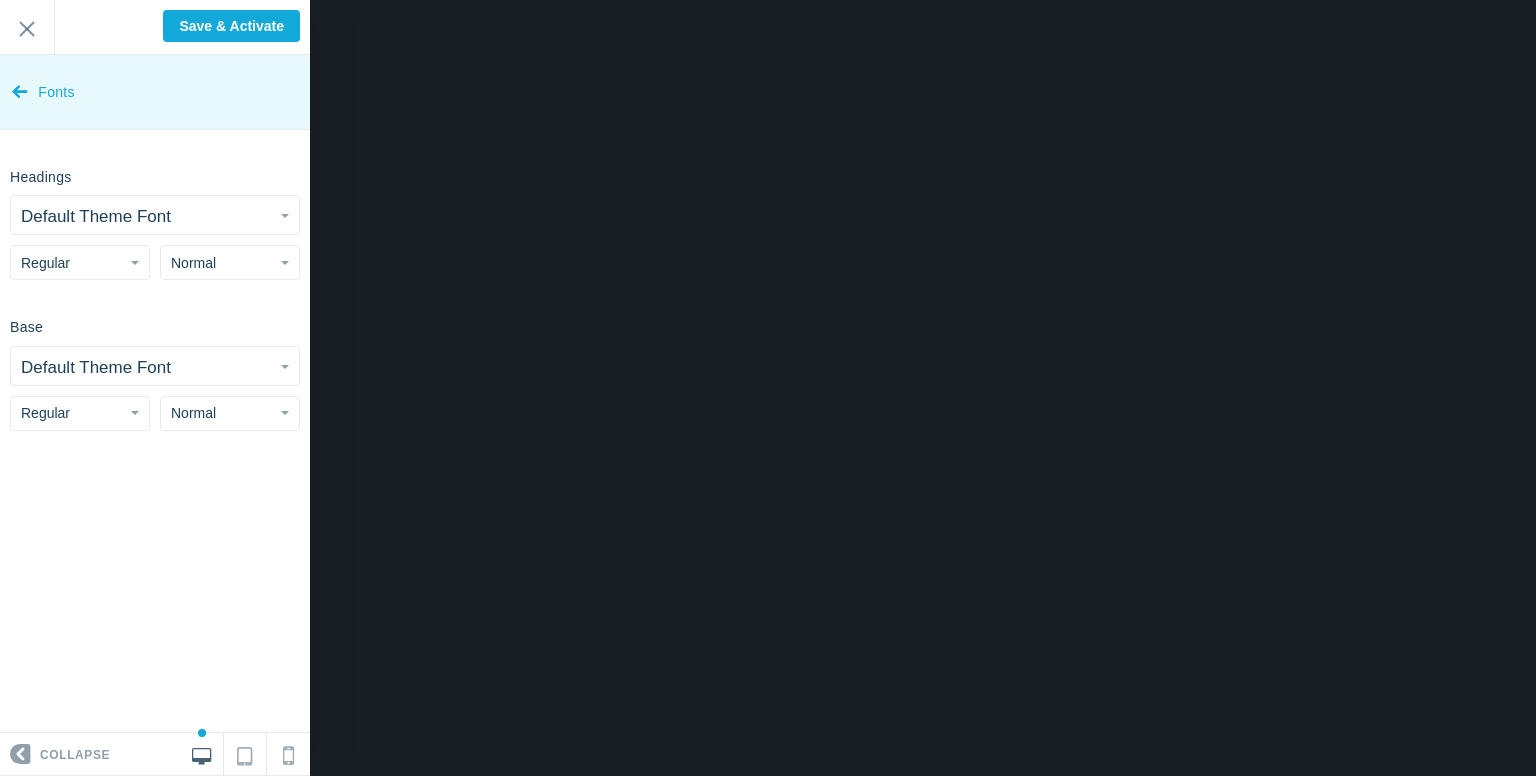 click at bounding box center [20, 87] 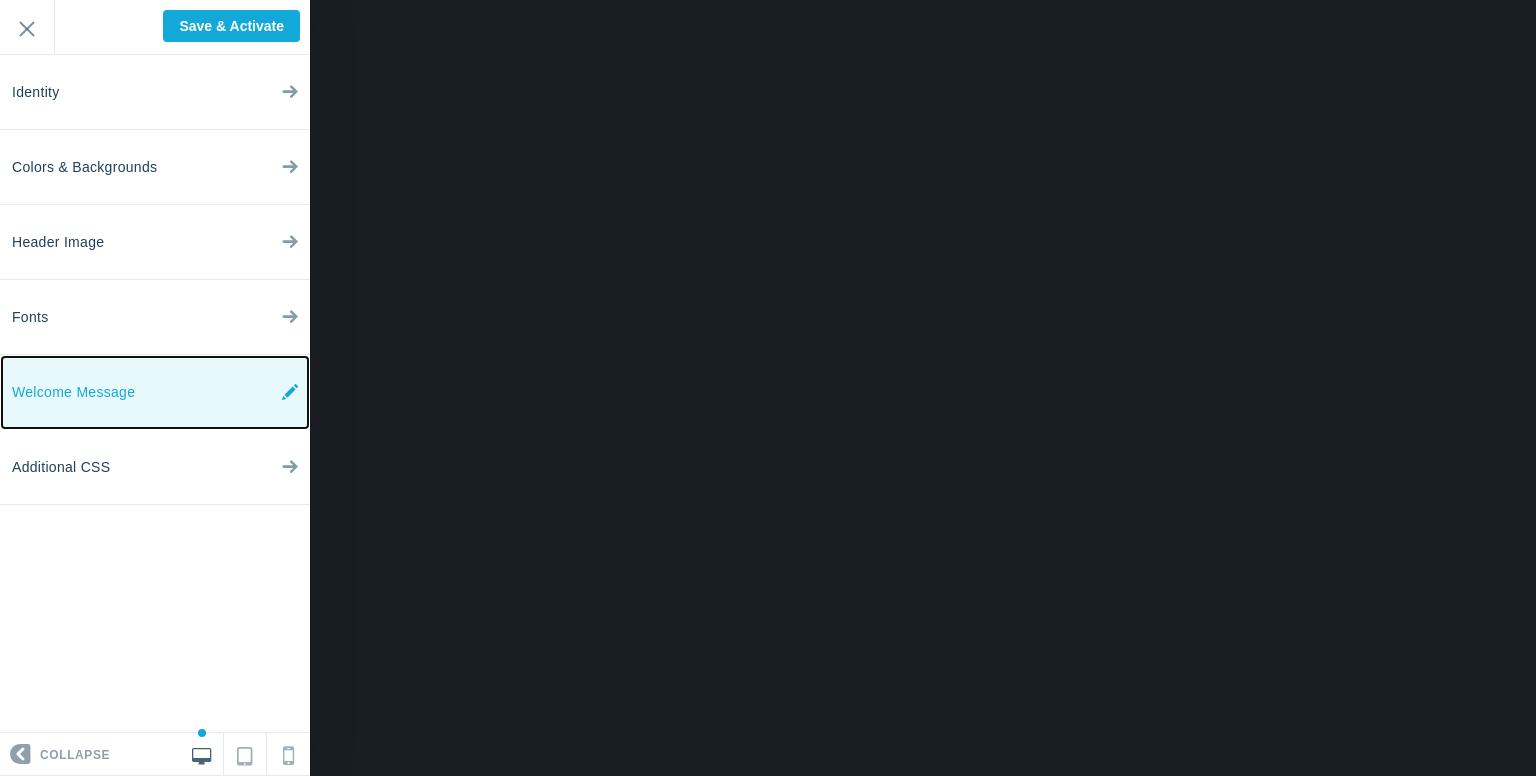 click on "Welcome Message" at bounding box center (73, 392) 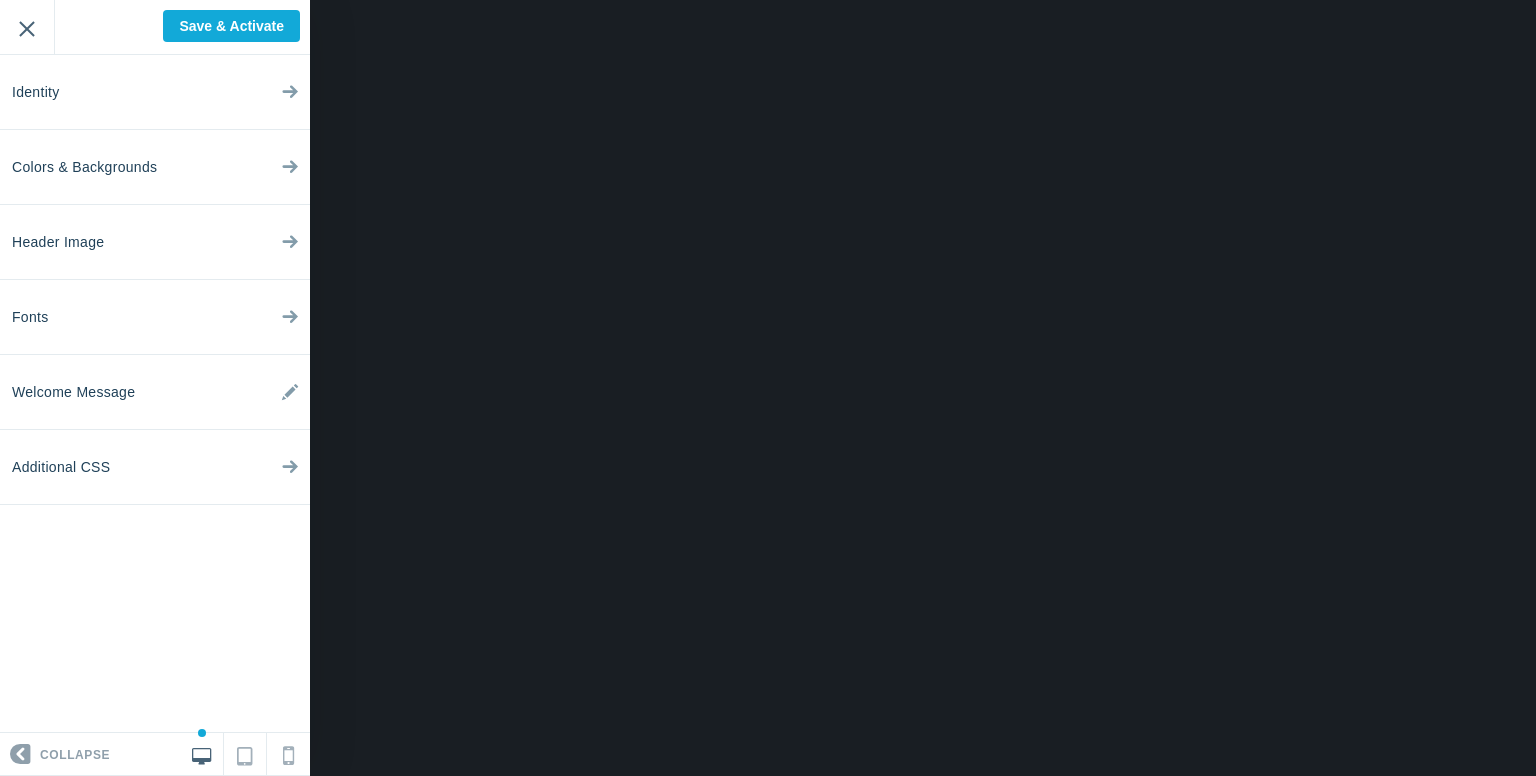 click on "Exit" at bounding box center (27, 27) 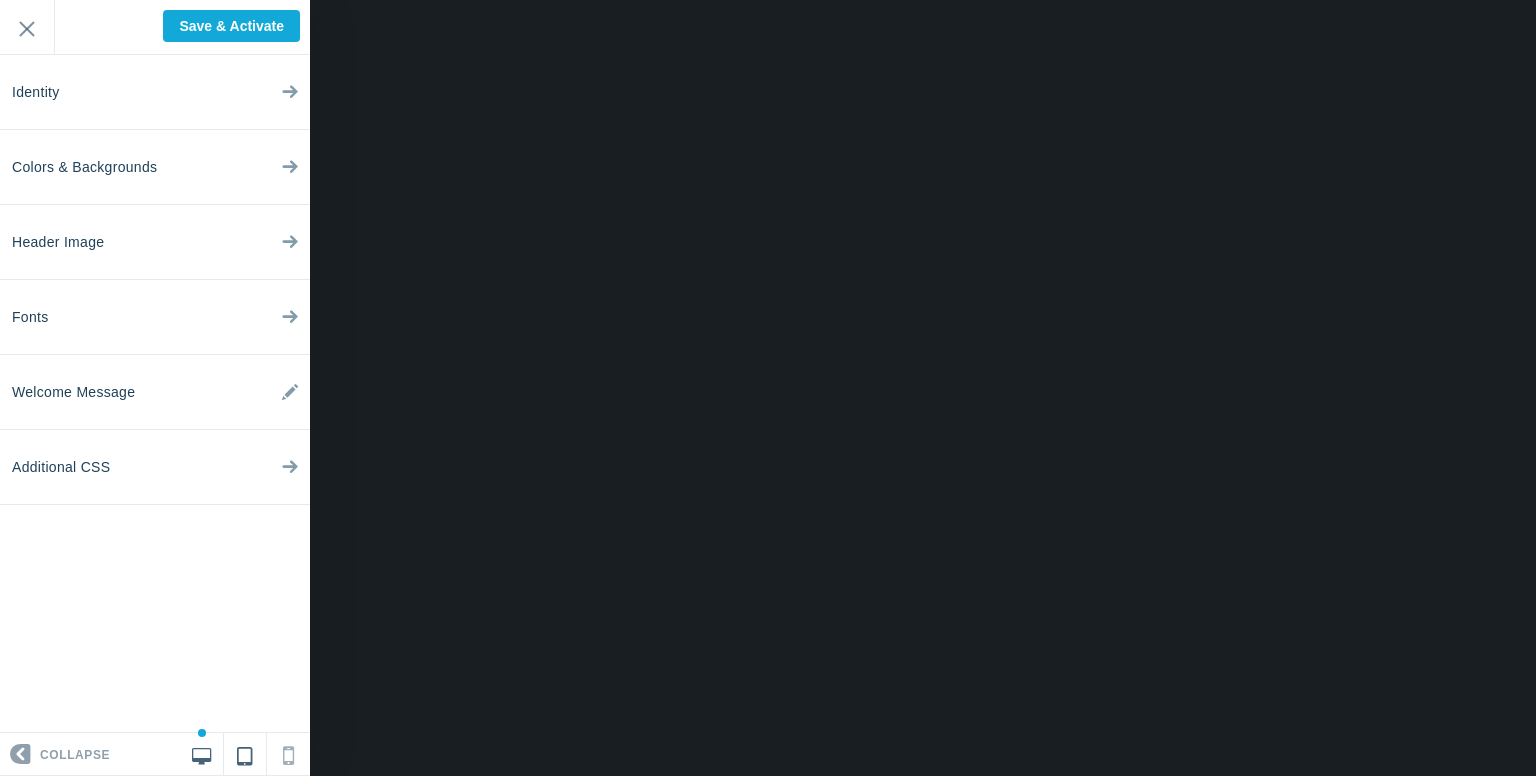click at bounding box center (244, 752) 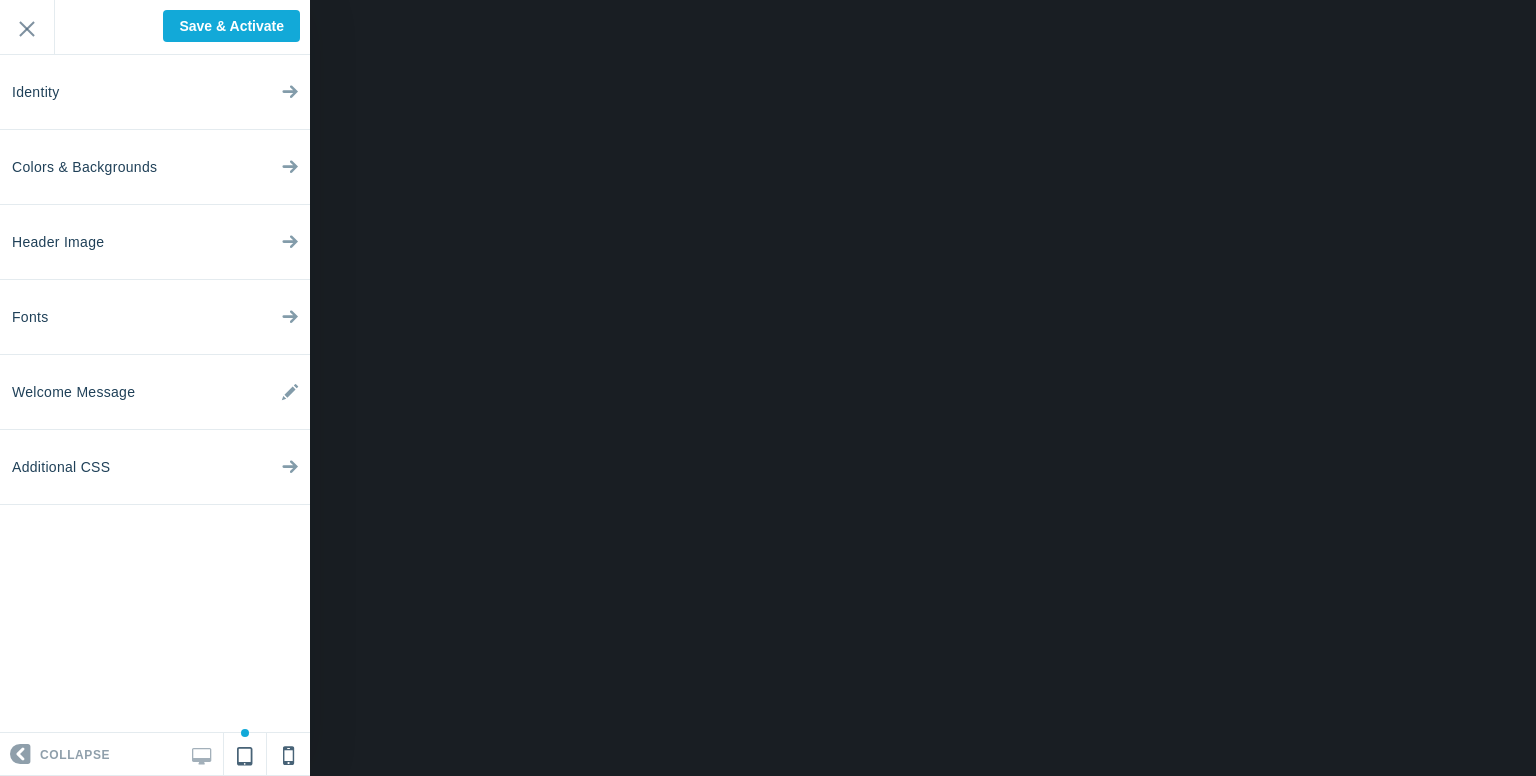 click at bounding box center (288, 750) 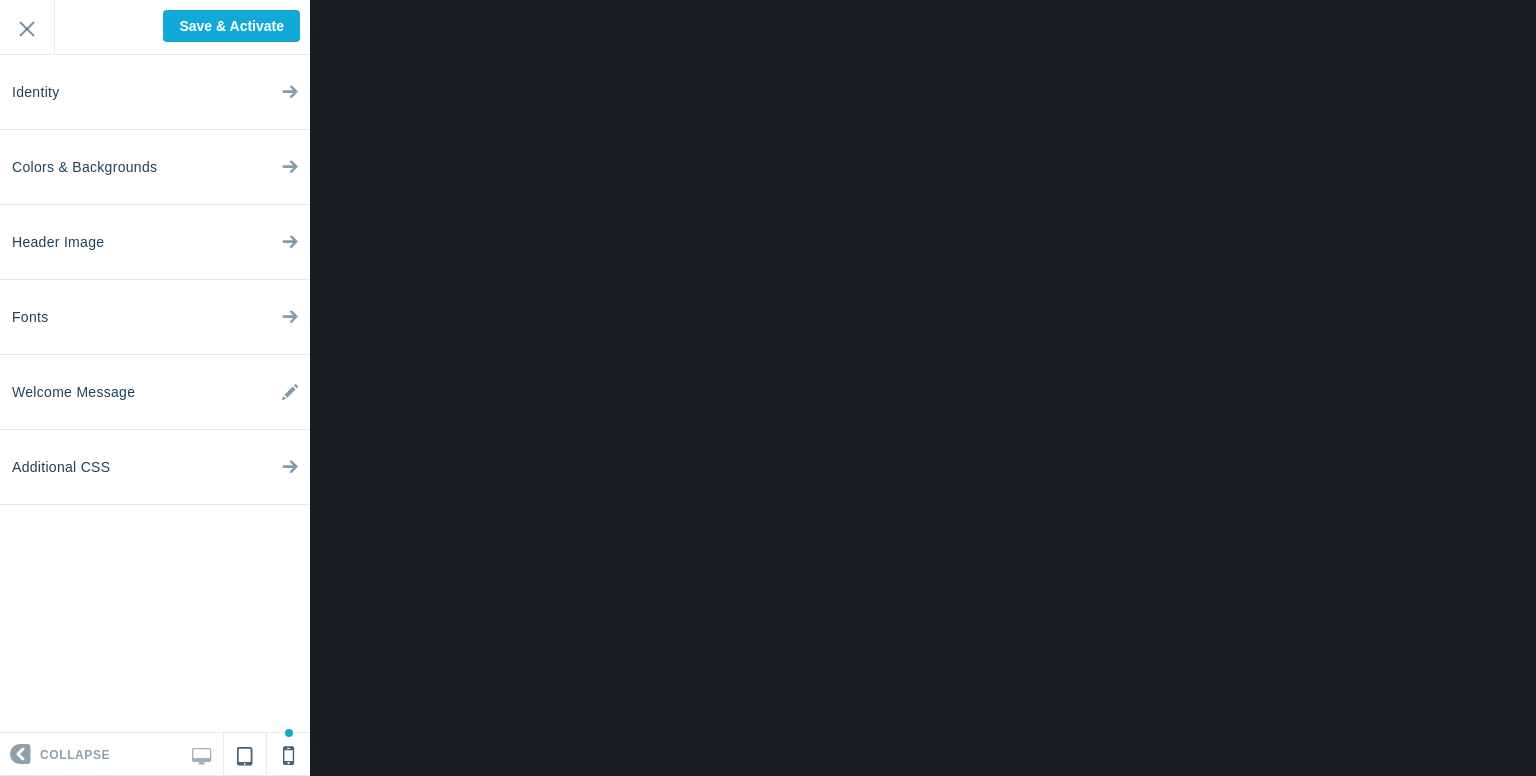 click at bounding box center [244, 752] 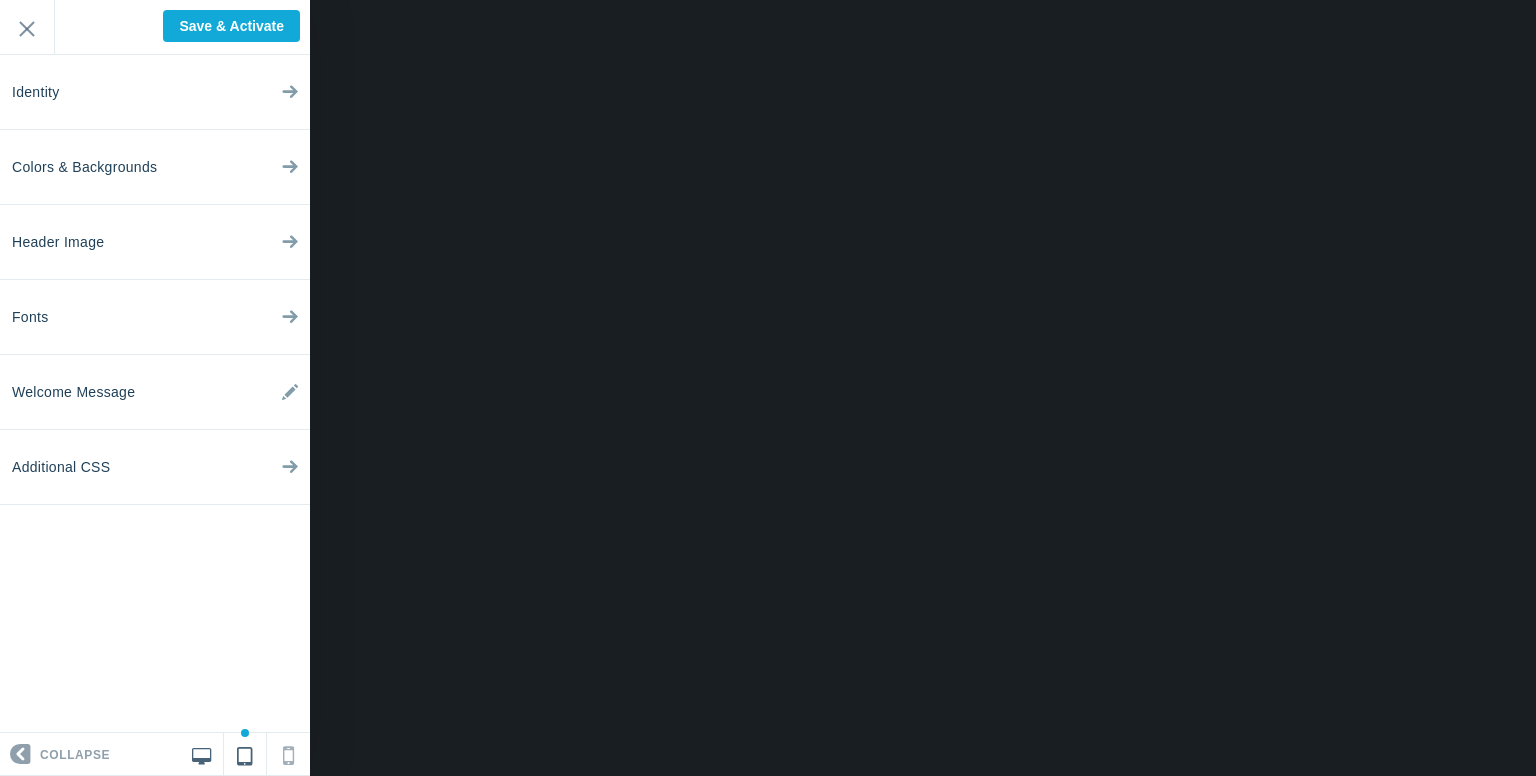 click at bounding box center (201, 753) 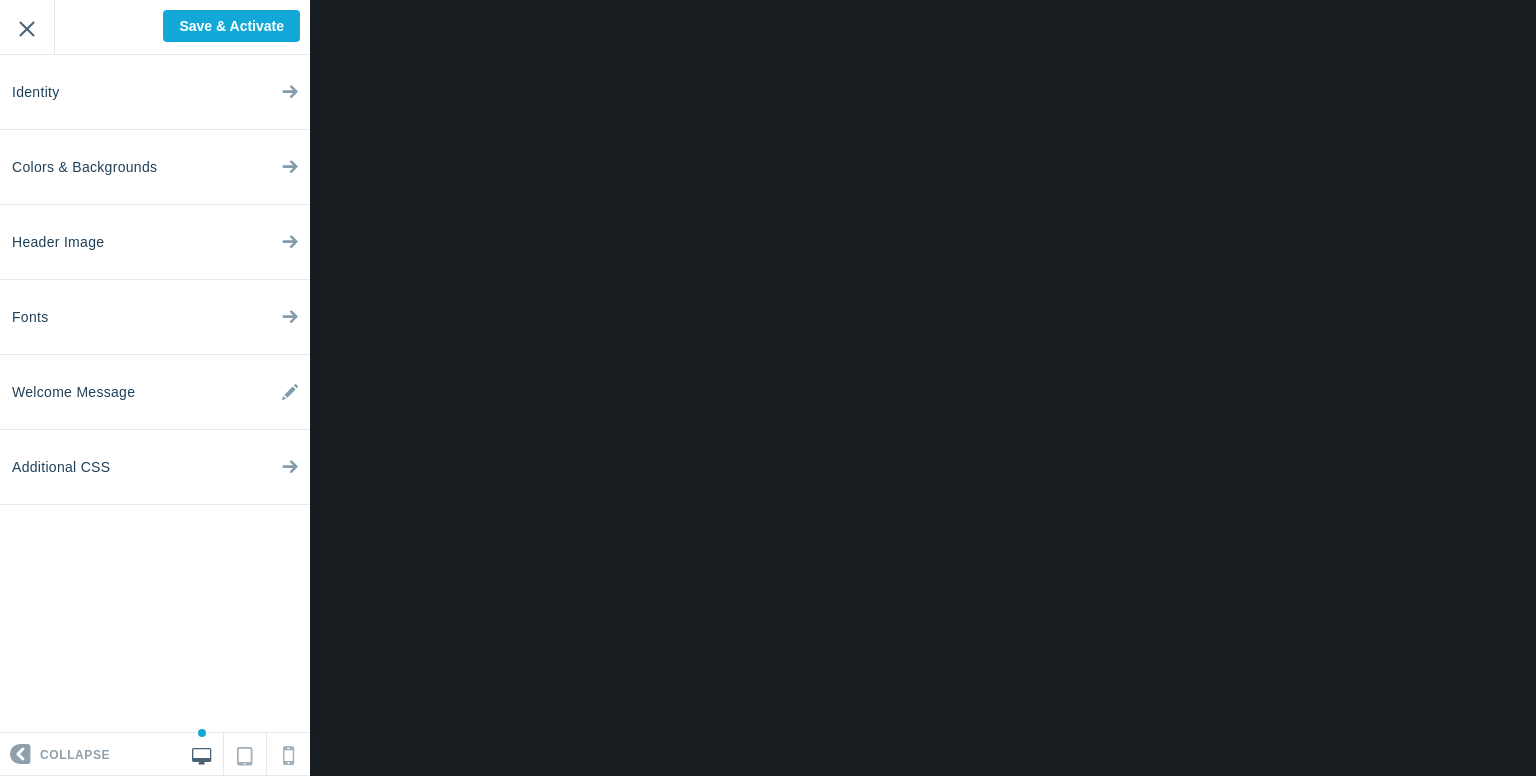 click on "Exit" at bounding box center [27, 27] 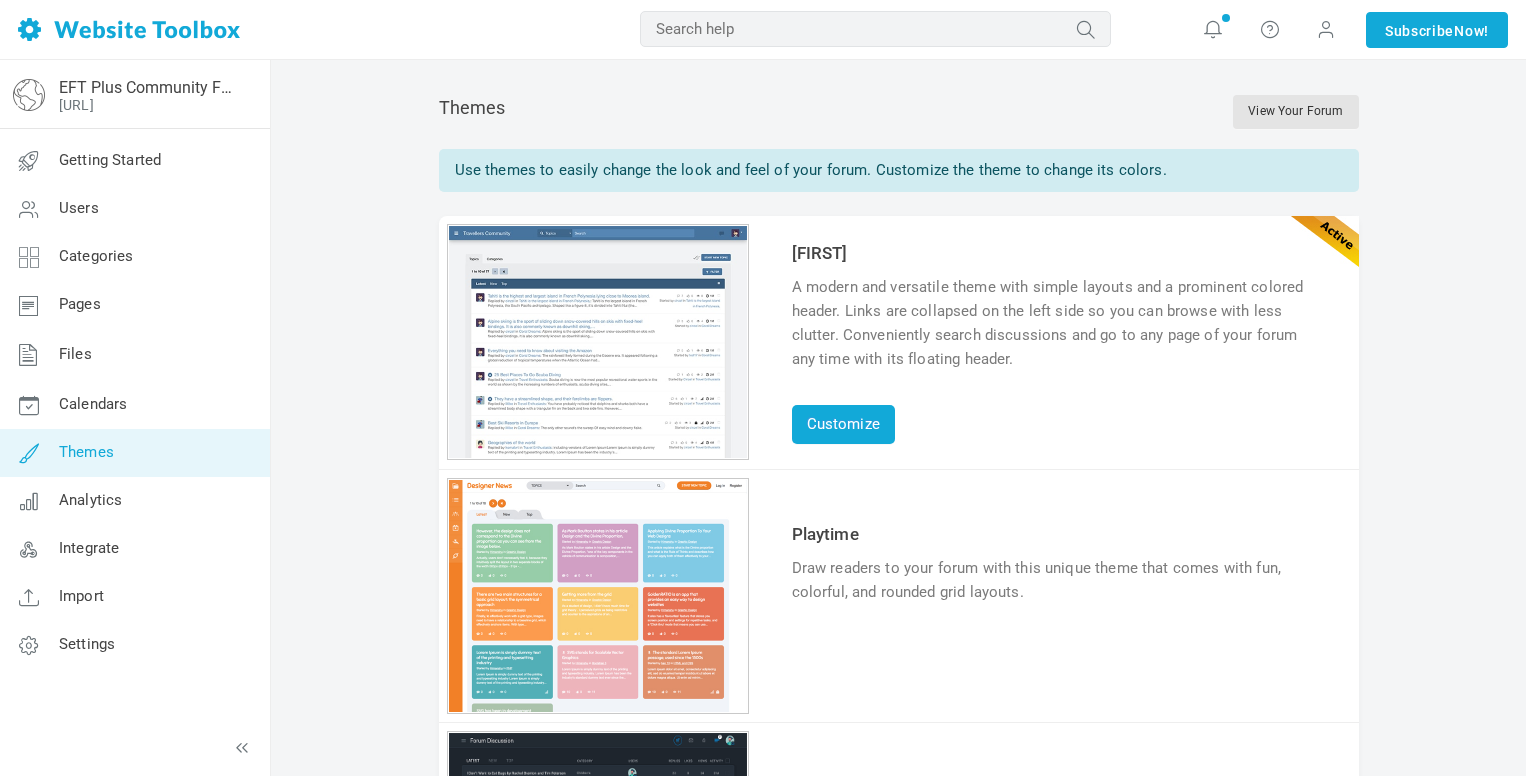 scroll, scrollTop: 0, scrollLeft: 0, axis: both 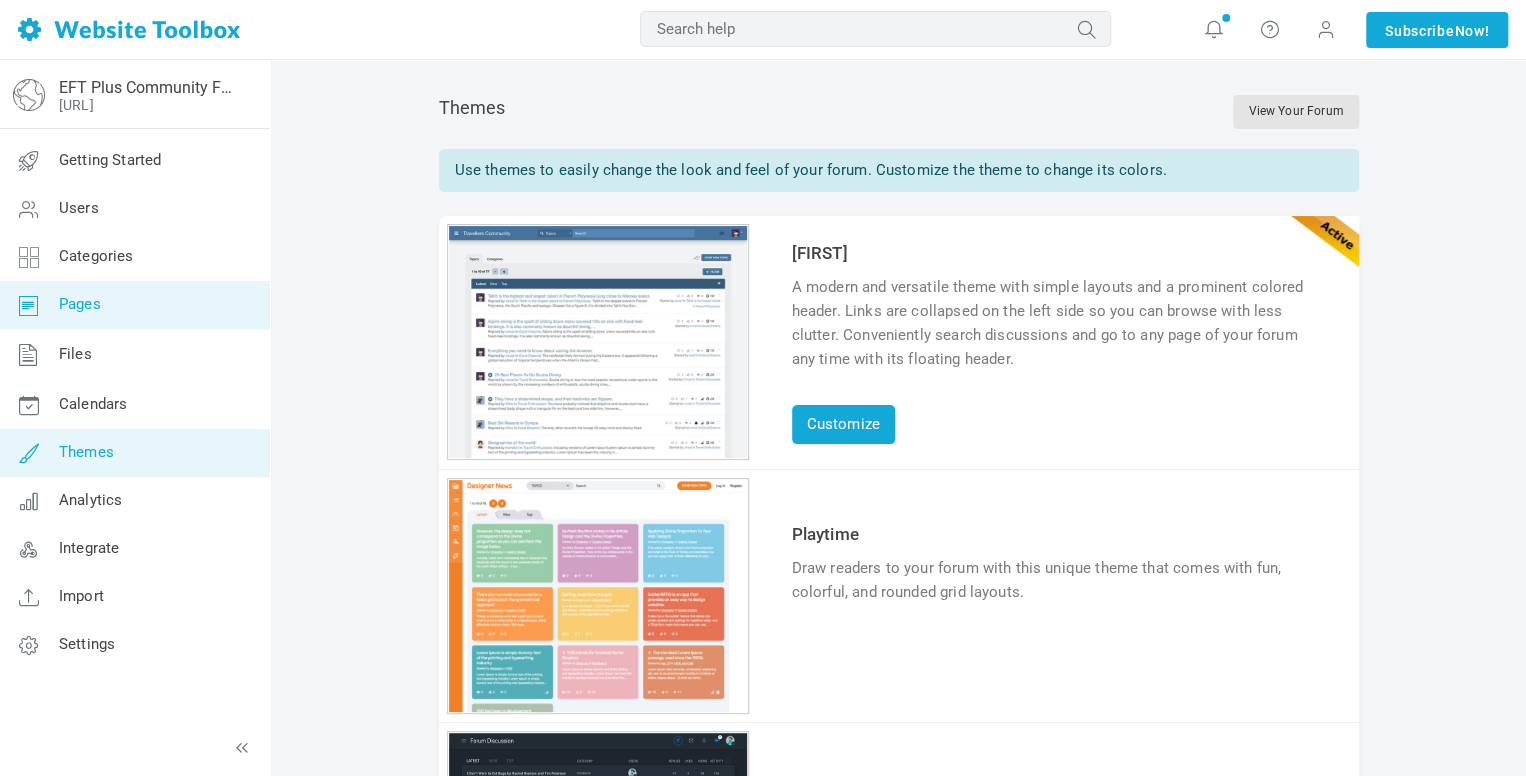 click on "Pages" at bounding box center [80, 304] 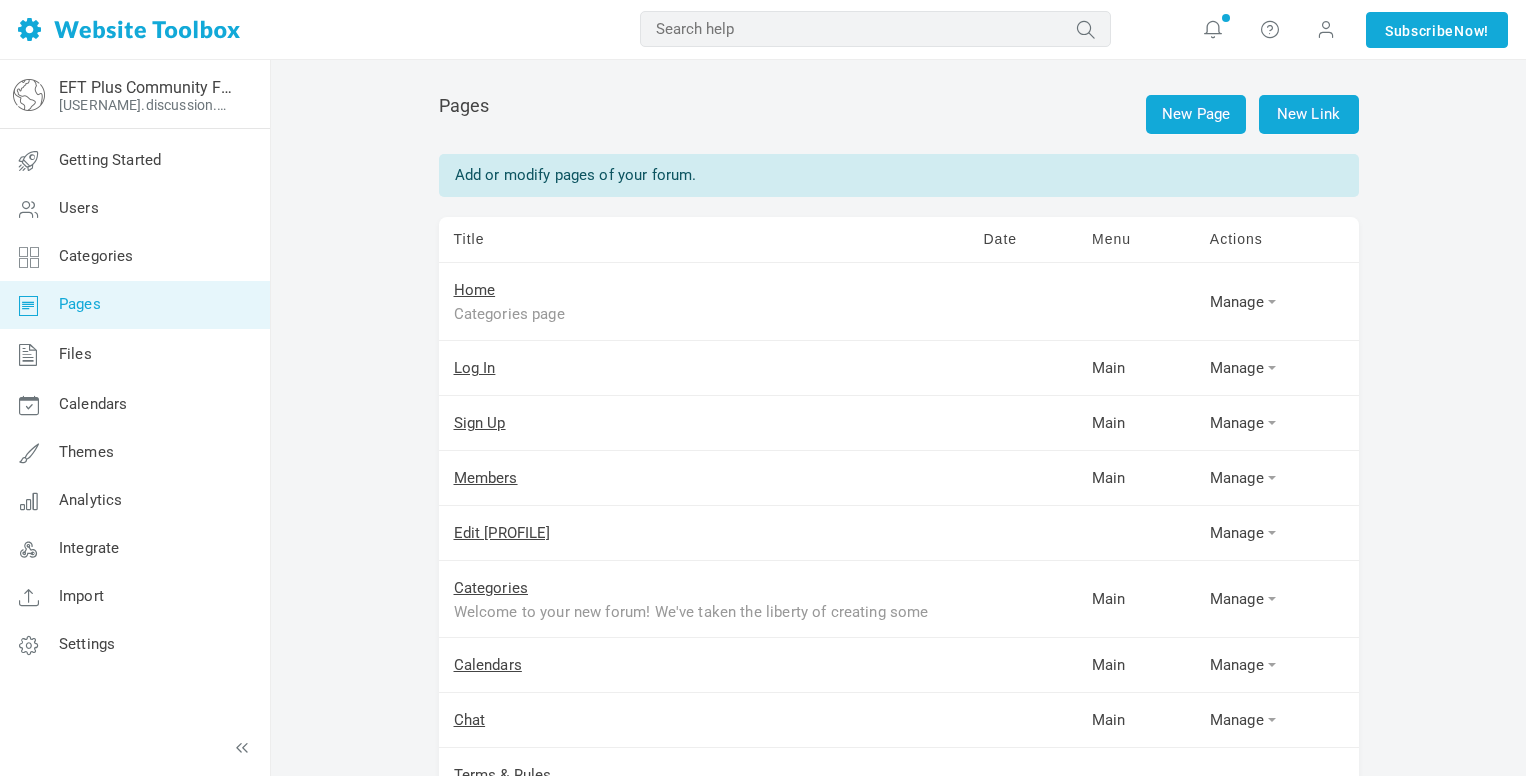 scroll, scrollTop: 0, scrollLeft: 0, axis: both 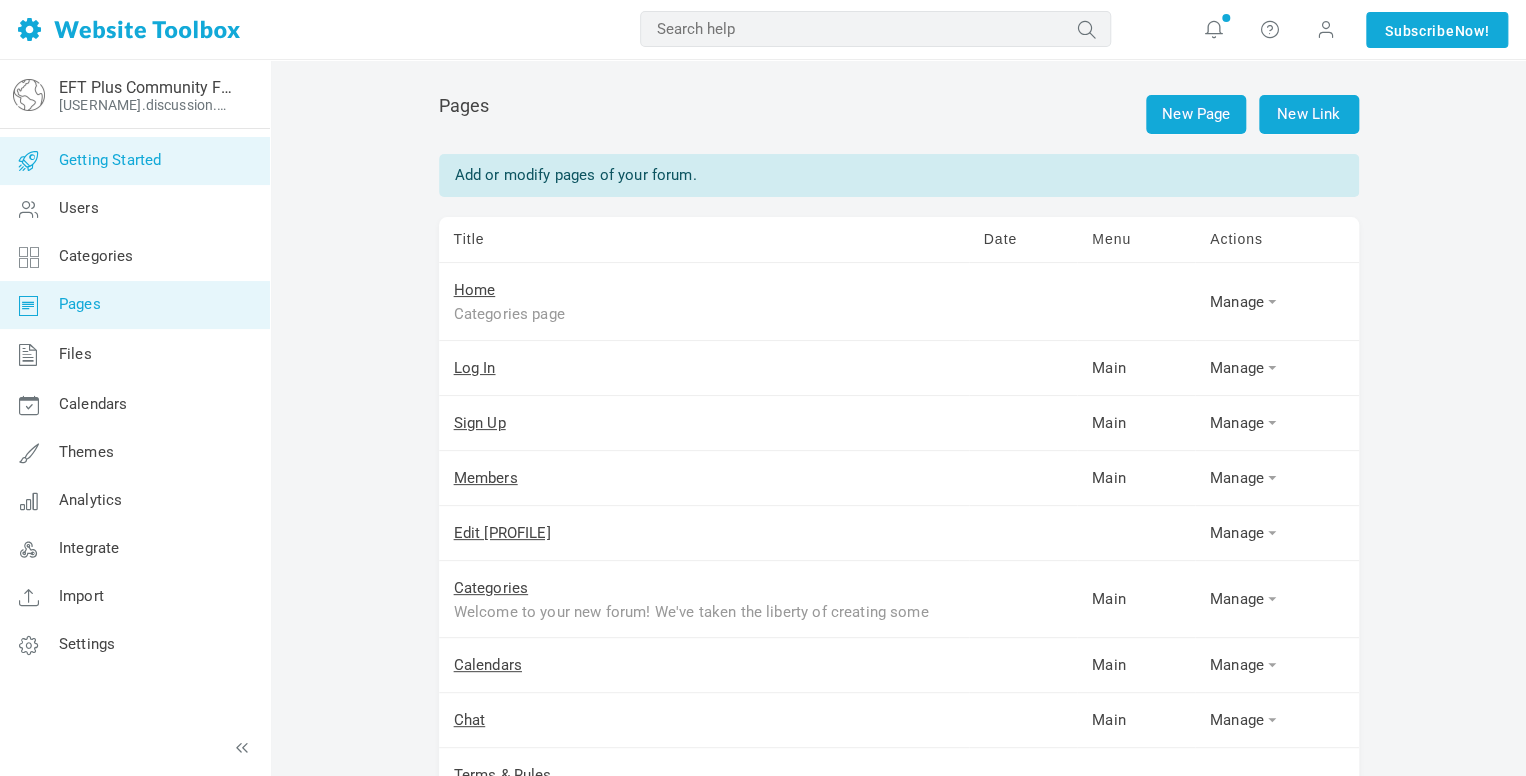 click on "Getting Started" at bounding box center [110, 160] 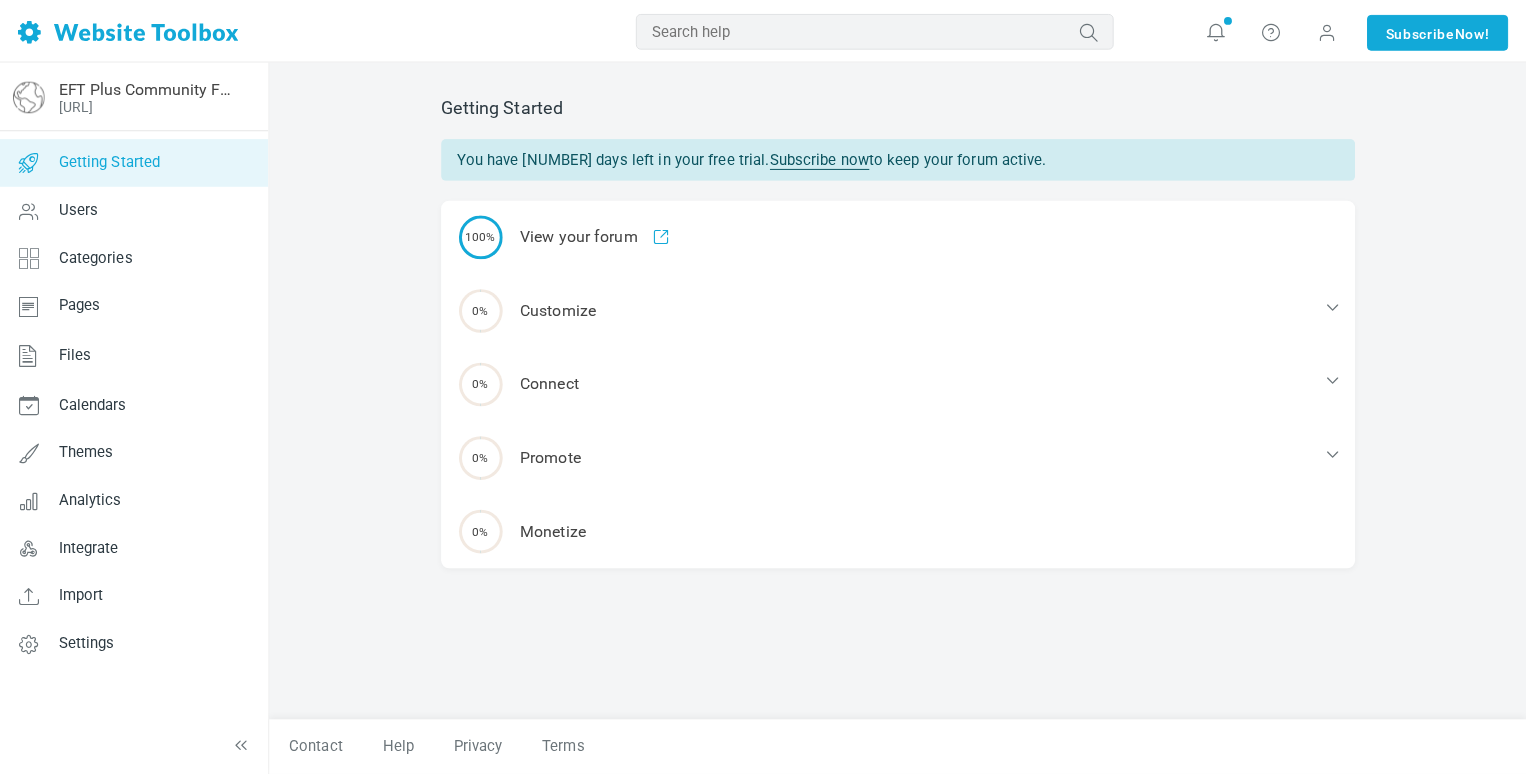 scroll, scrollTop: 0, scrollLeft: 0, axis: both 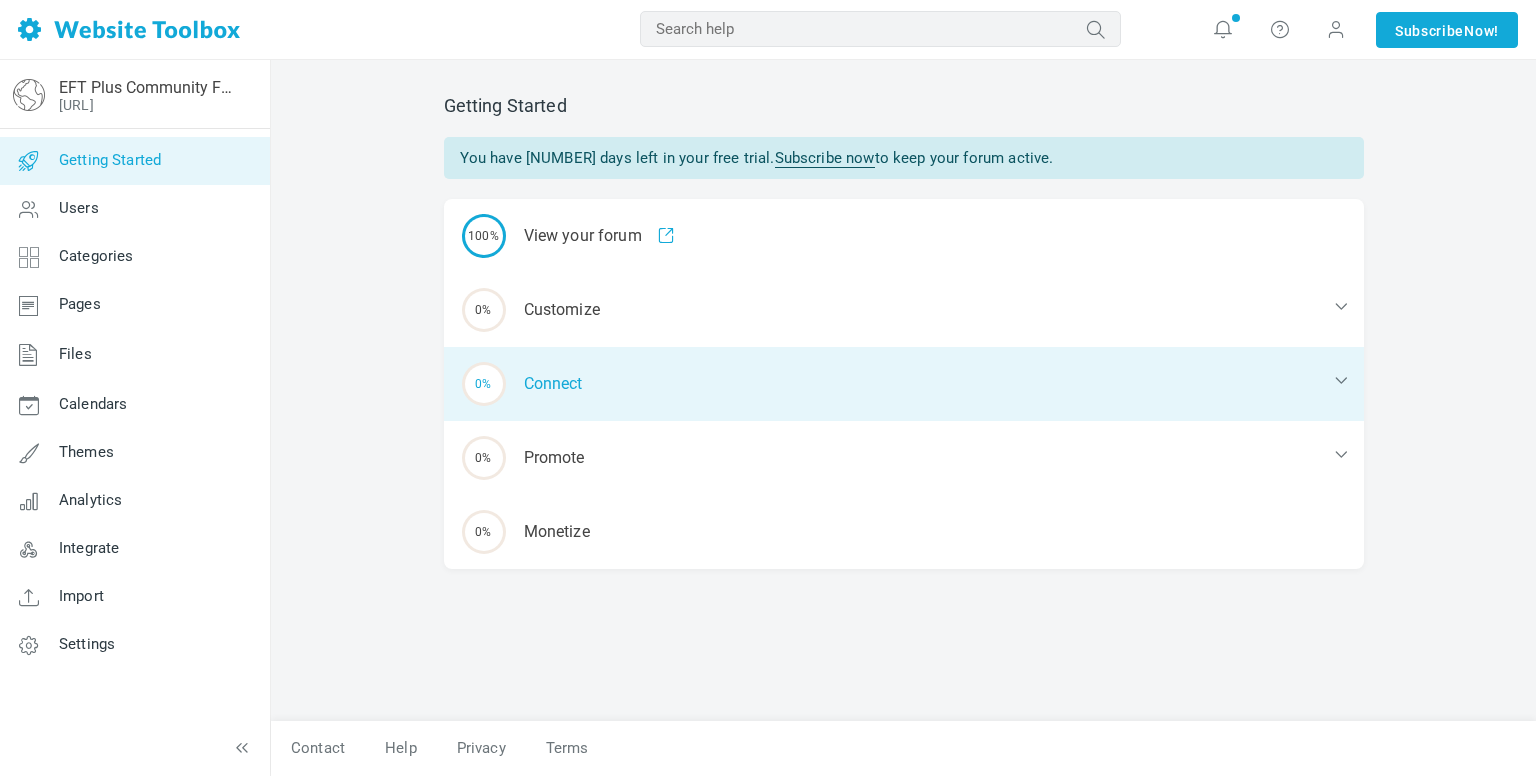 click on "0%
Connect" at bounding box center [904, 310] 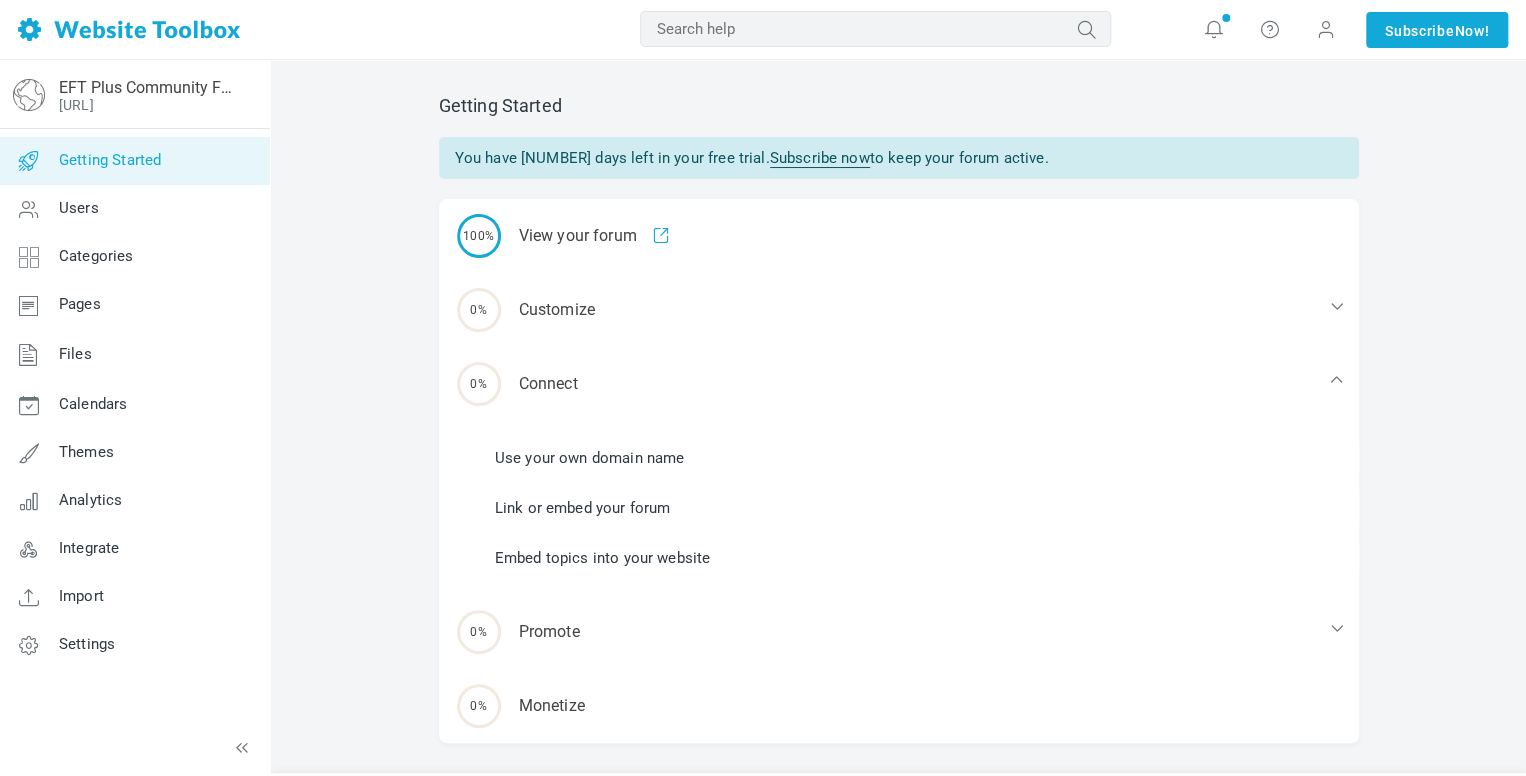 click on "Use your own domain name" at bounding box center [590, 458] 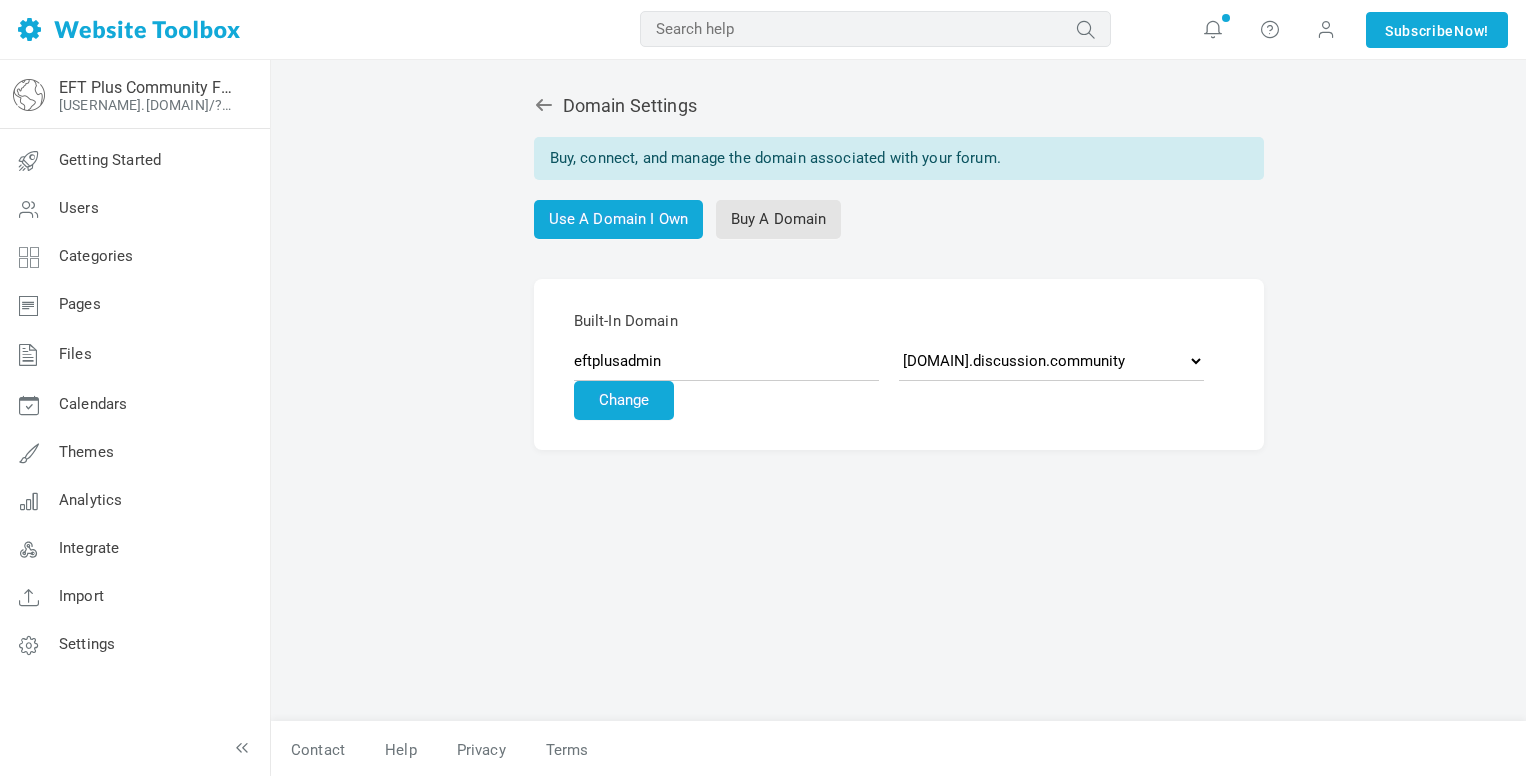 scroll, scrollTop: 0, scrollLeft: 0, axis: both 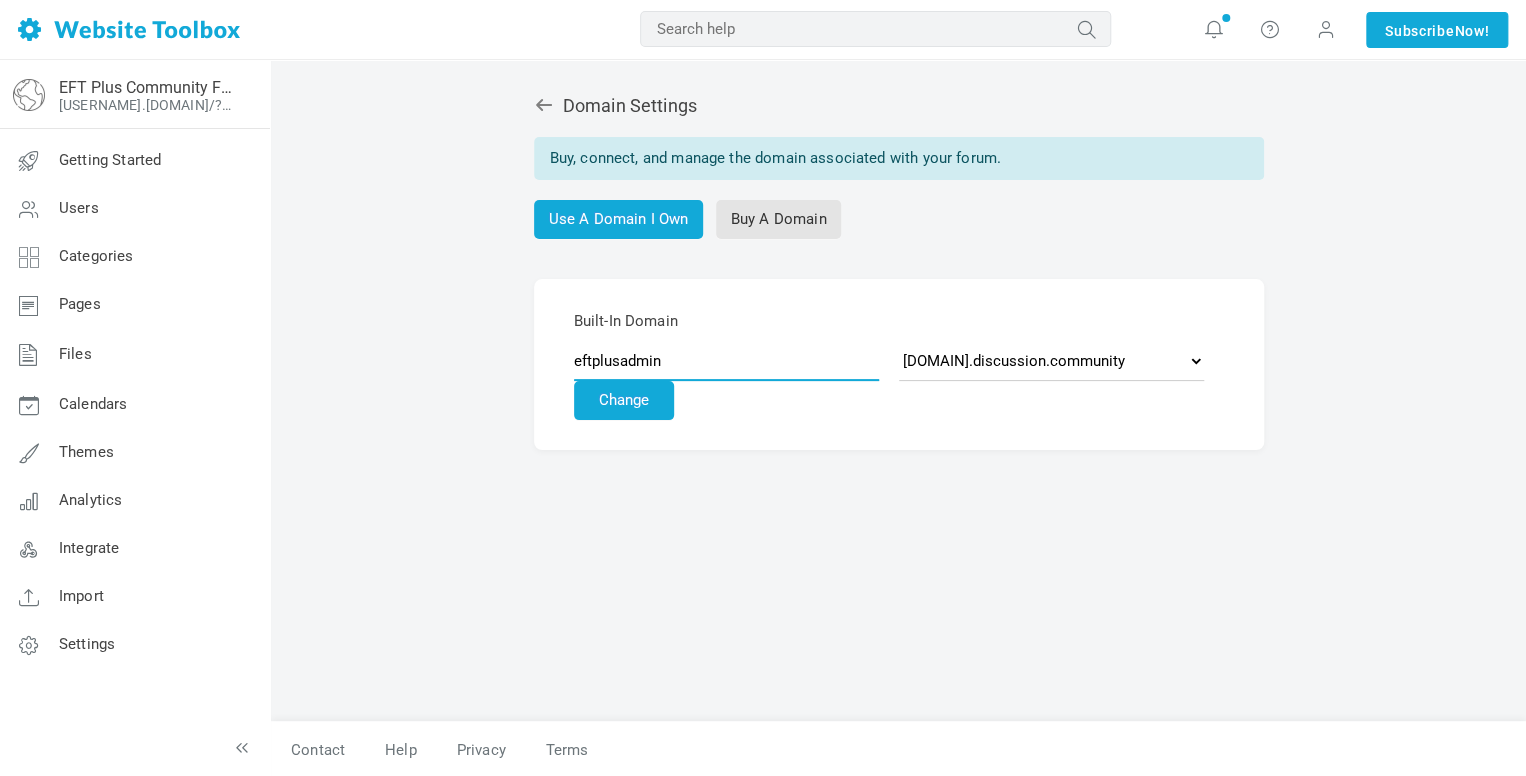 click on "[USERNAME]" at bounding box center (726, 361) 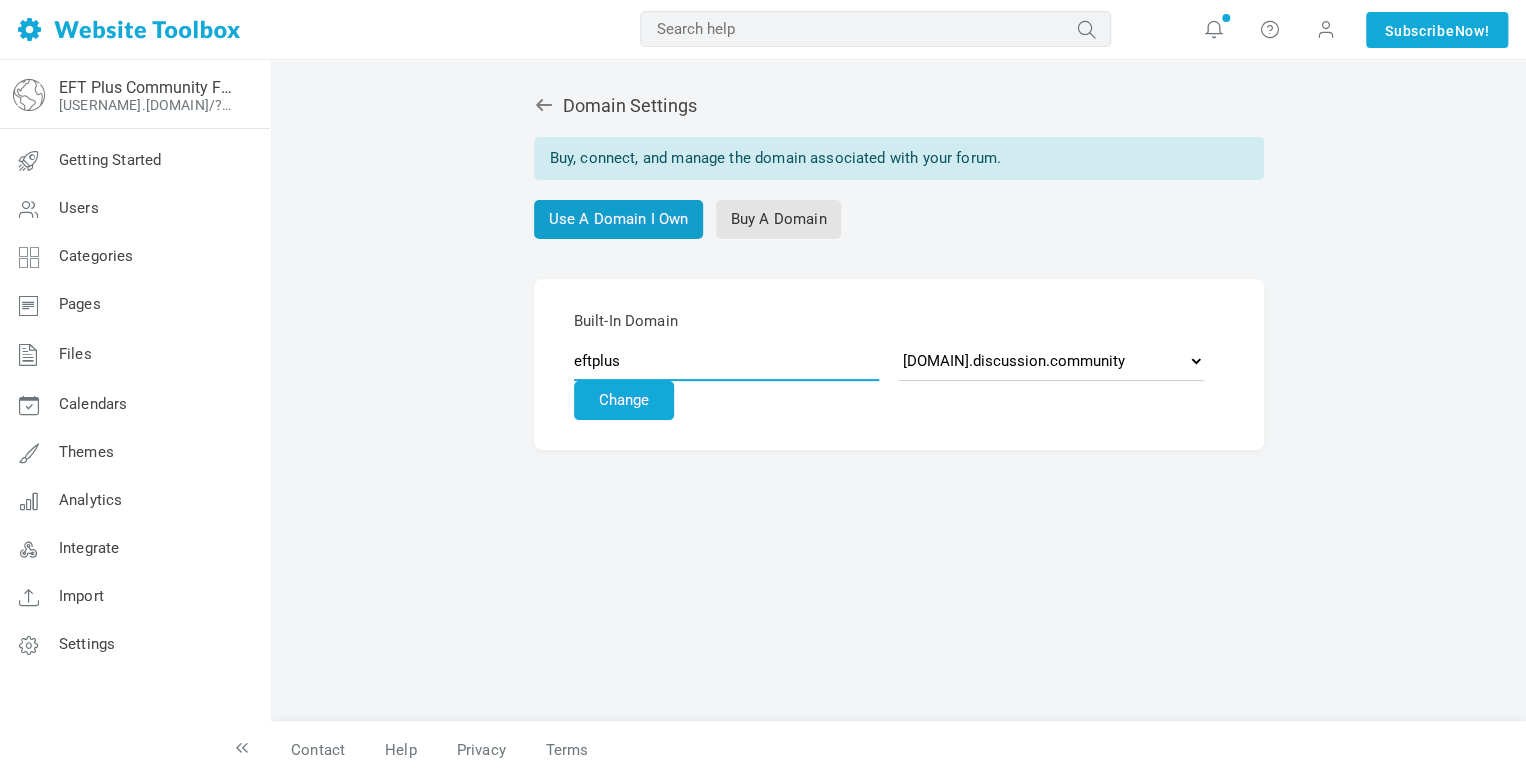 type on "eftplus" 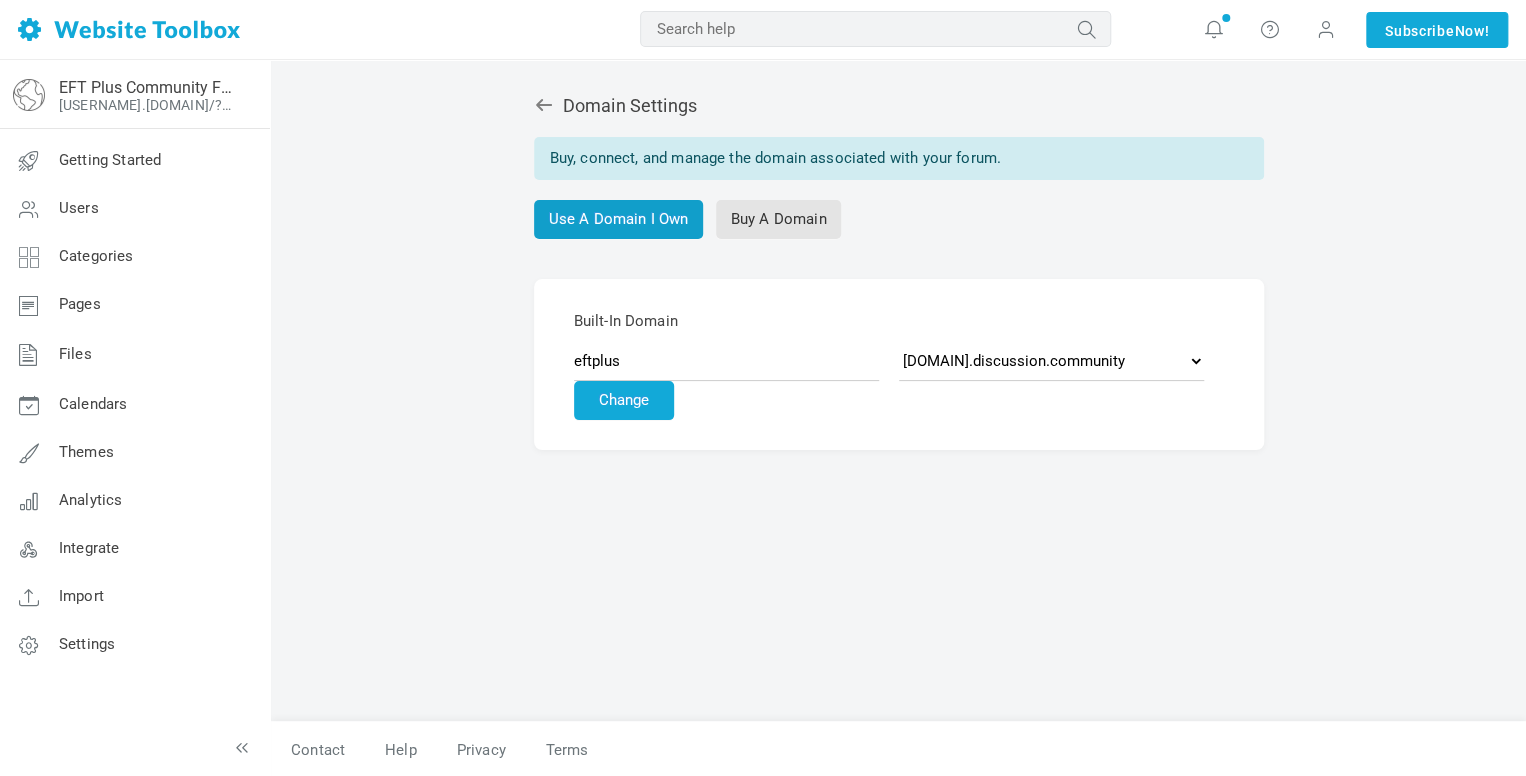 click on "Use A Domain I Own" at bounding box center [619, 219] 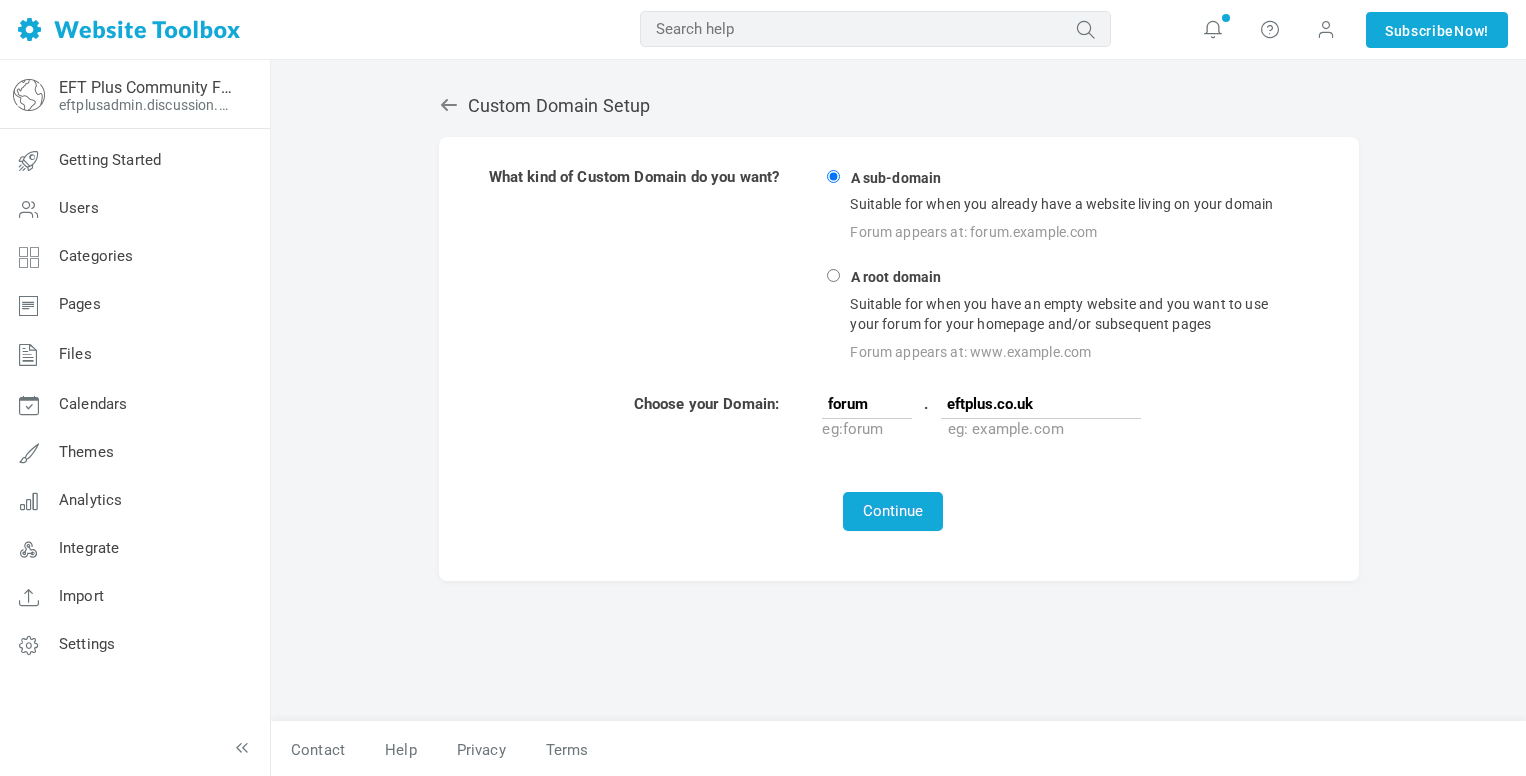 scroll, scrollTop: 0, scrollLeft: 0, axis: both 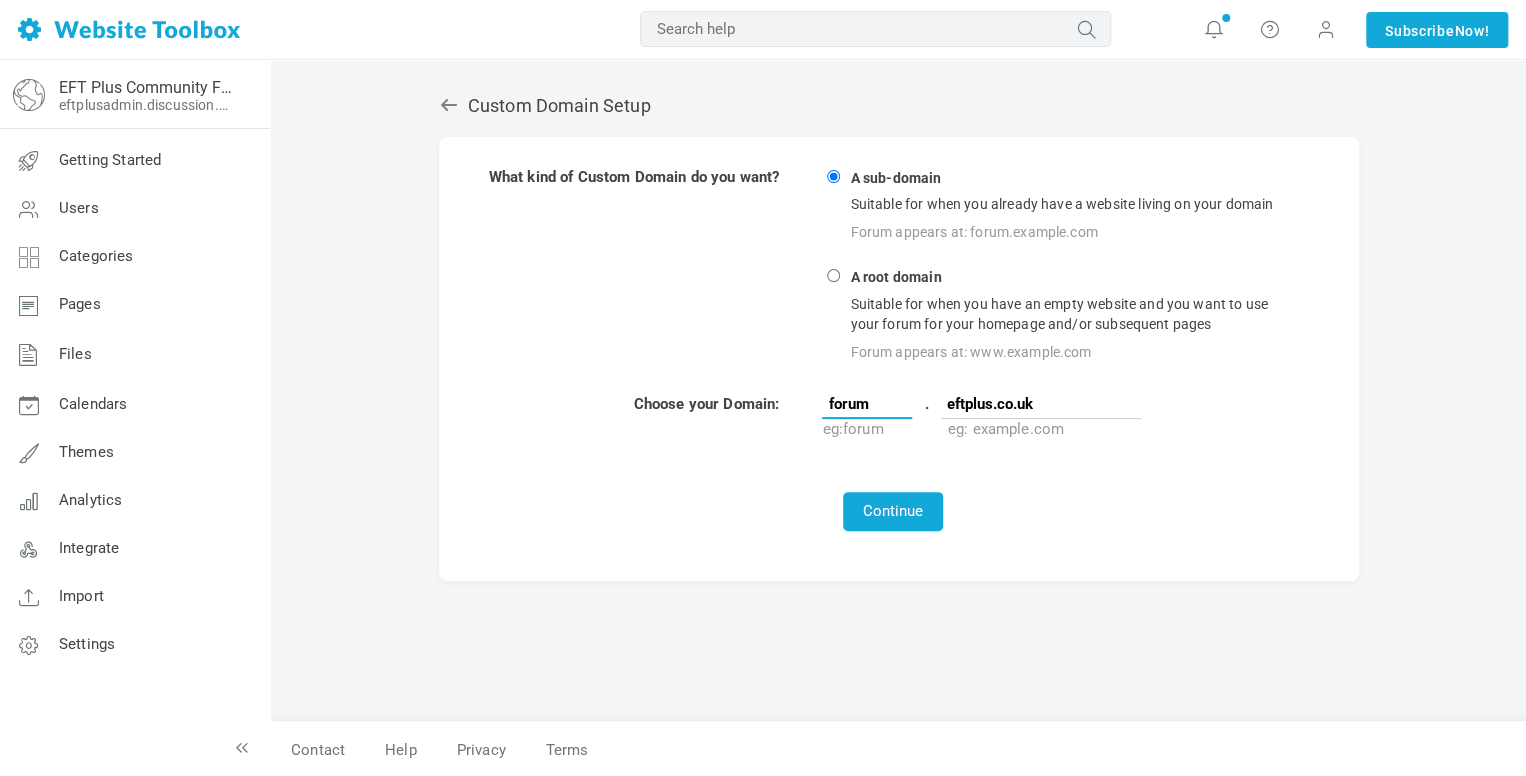 click on "forum" at bounding box center (867, 404) 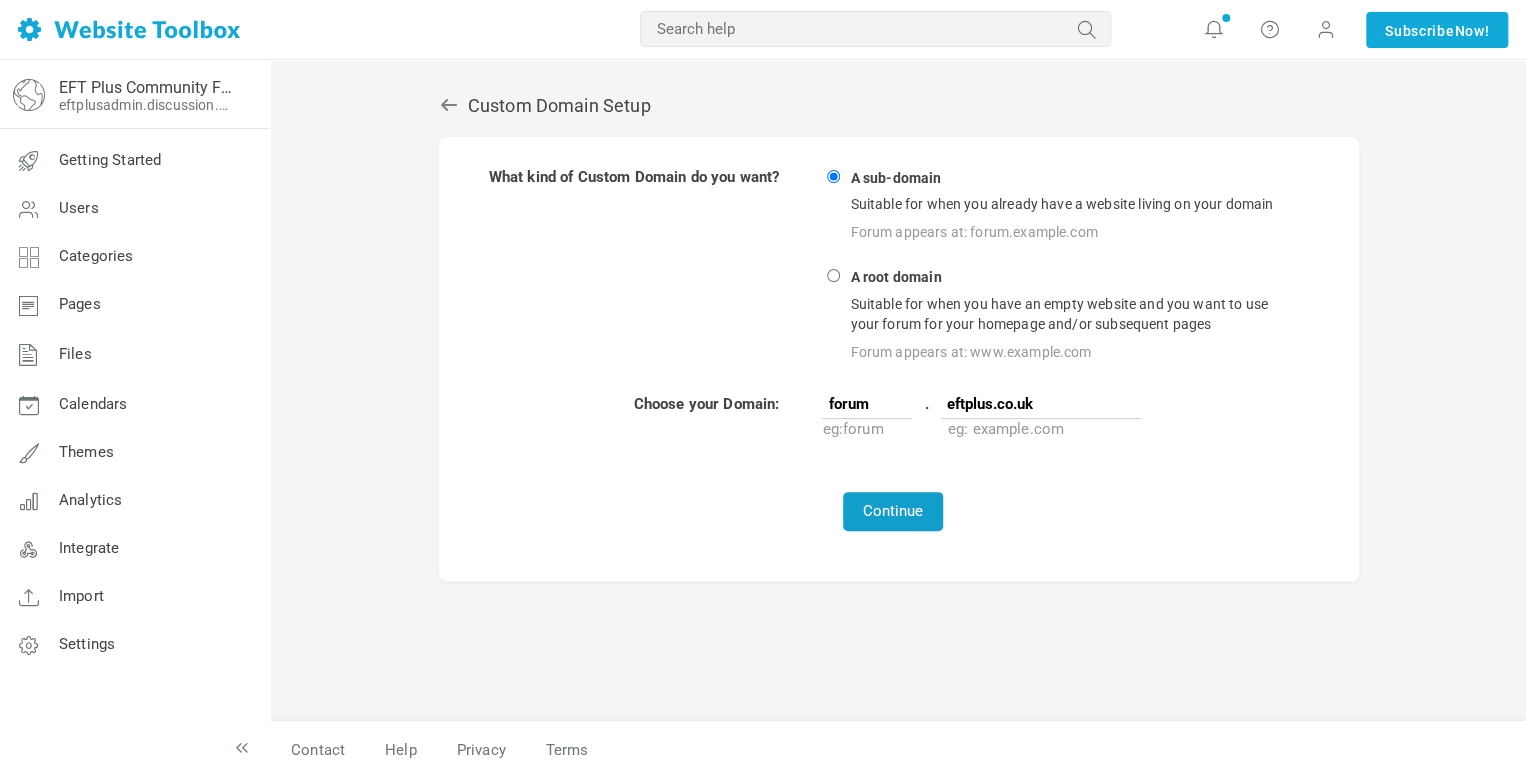 click on "Continue" at bounding box center (893, 511) 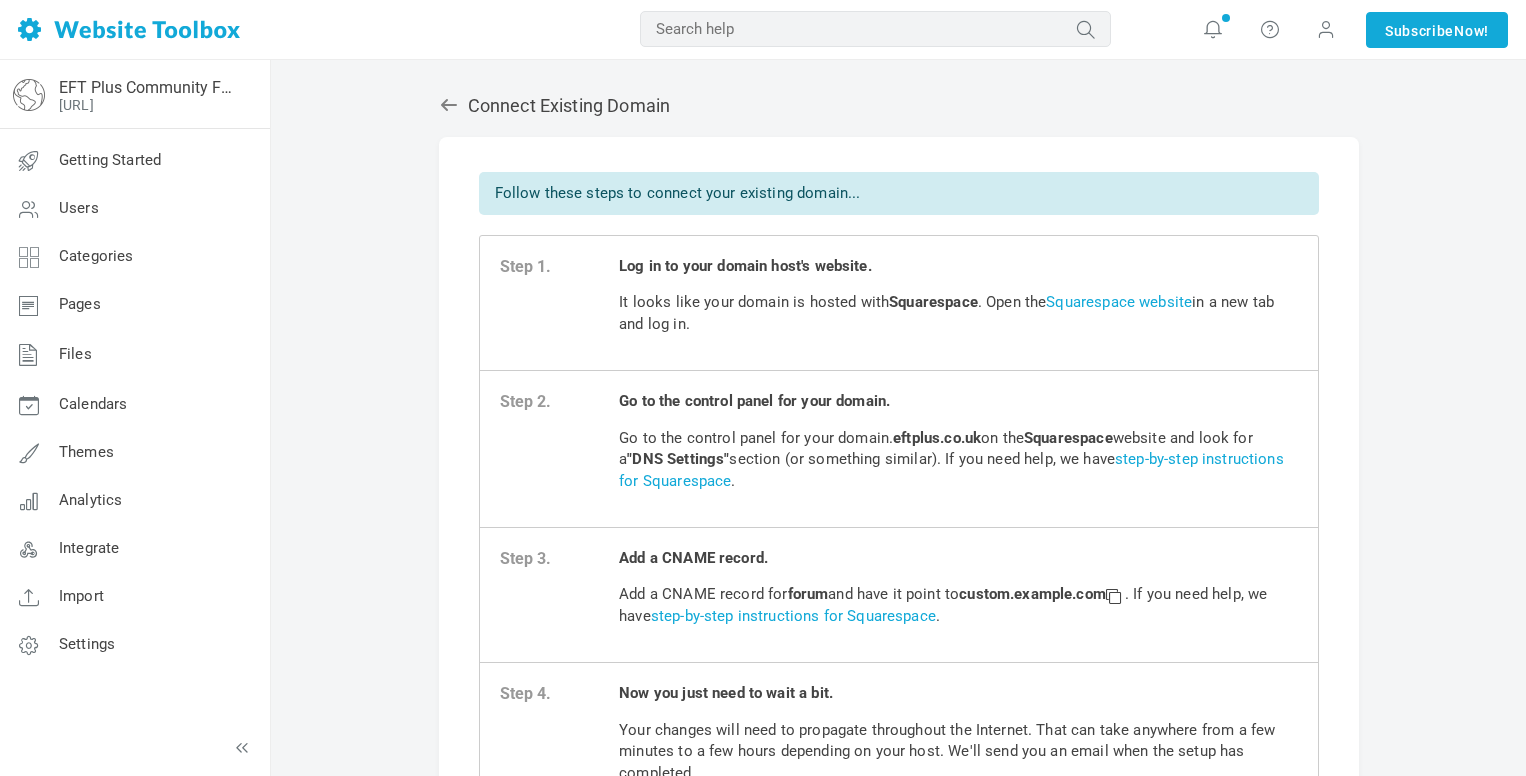 scroll, scrollTop: 0, scrollLeft: 0, axis: both 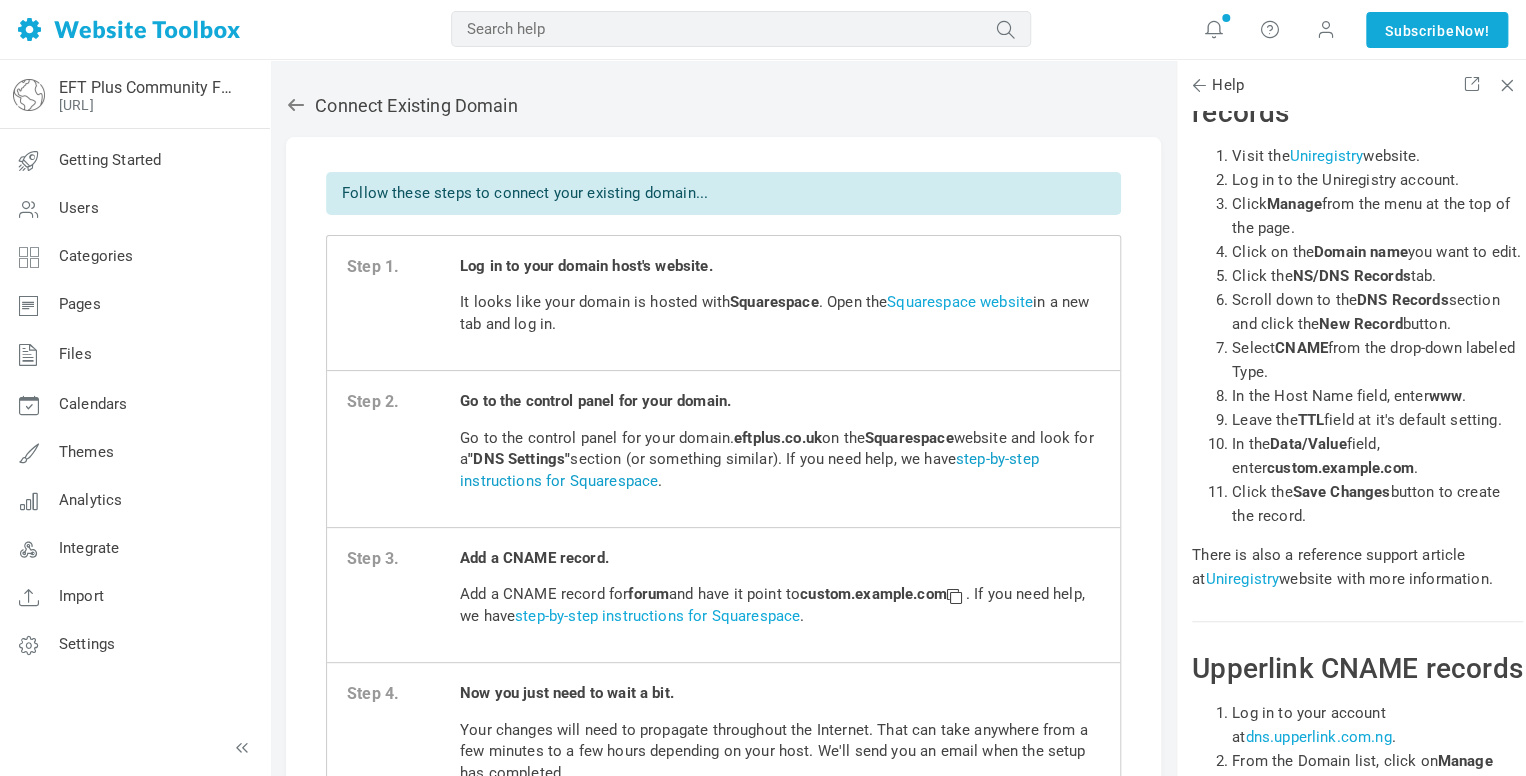click on "step-by-step instructions for Squarespace" at bounding box center (749, 469) 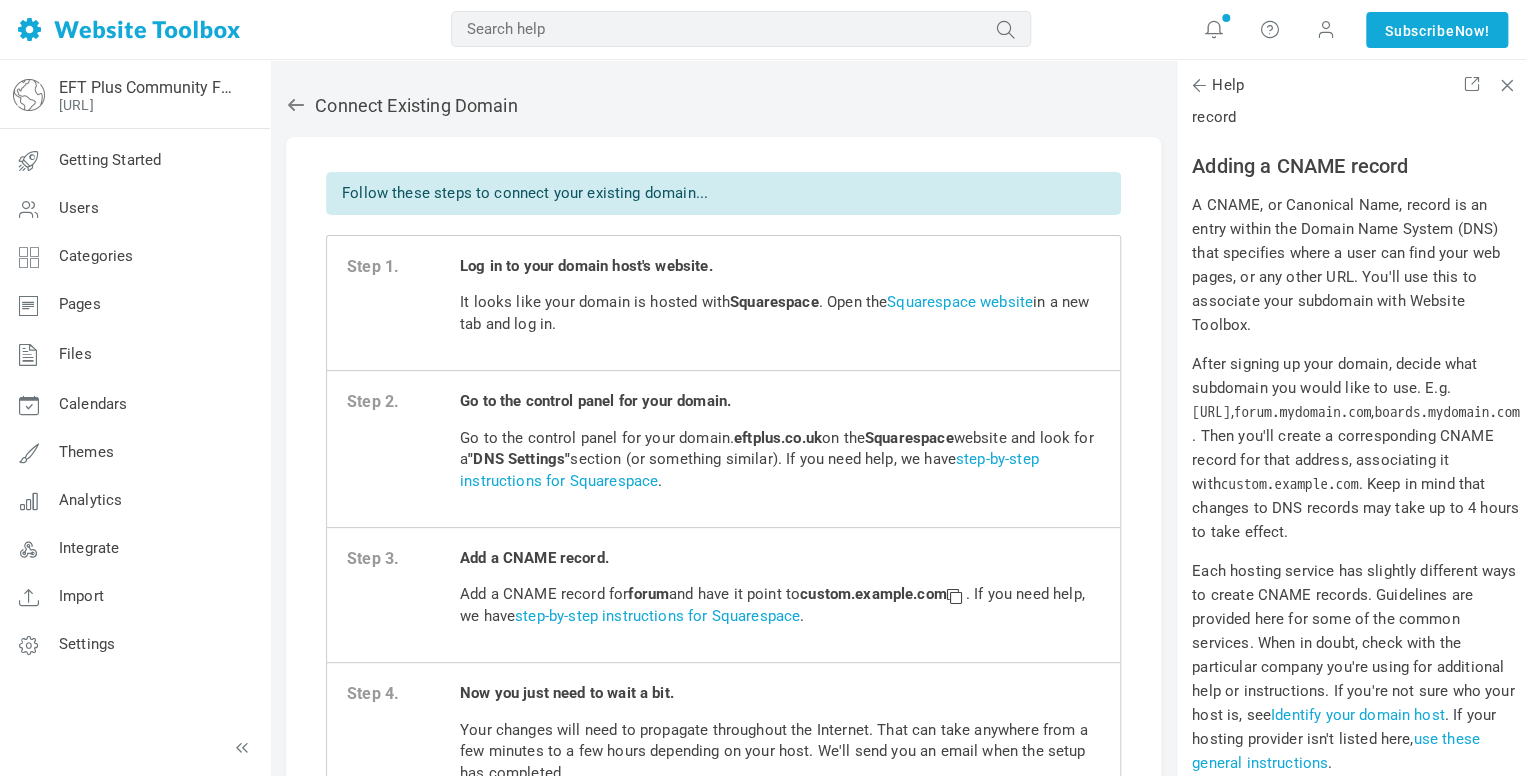 scroll, scrollTop: 266, scrollLeft: 0, axis: vertical 